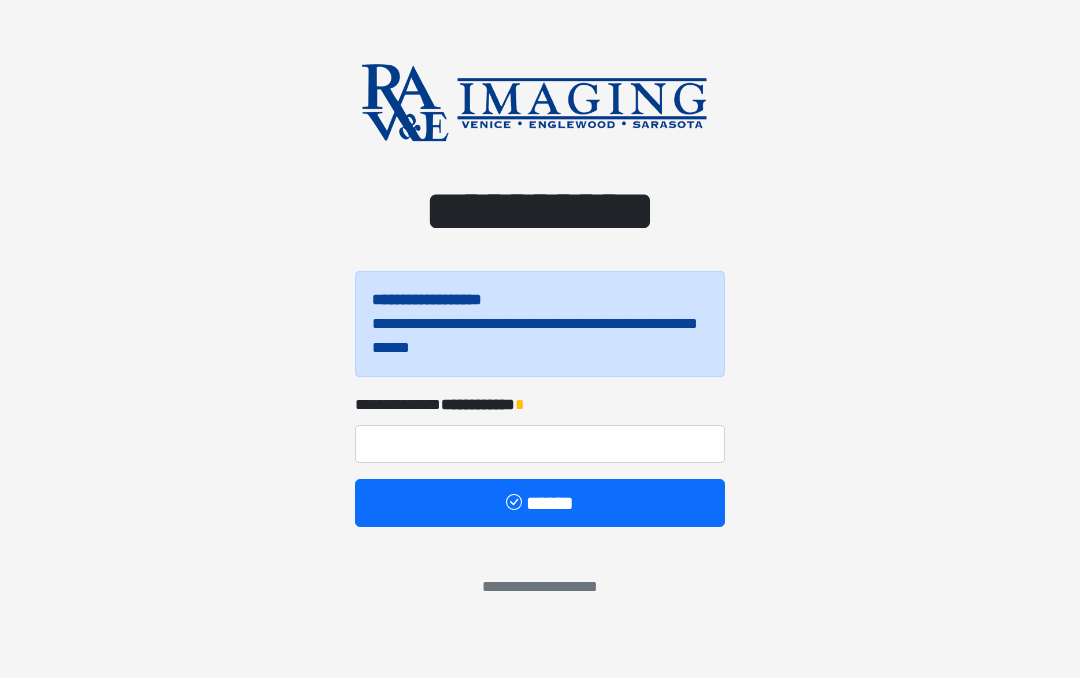 scroll, scrollTop: 0, scrollLeft: 0, axis: both 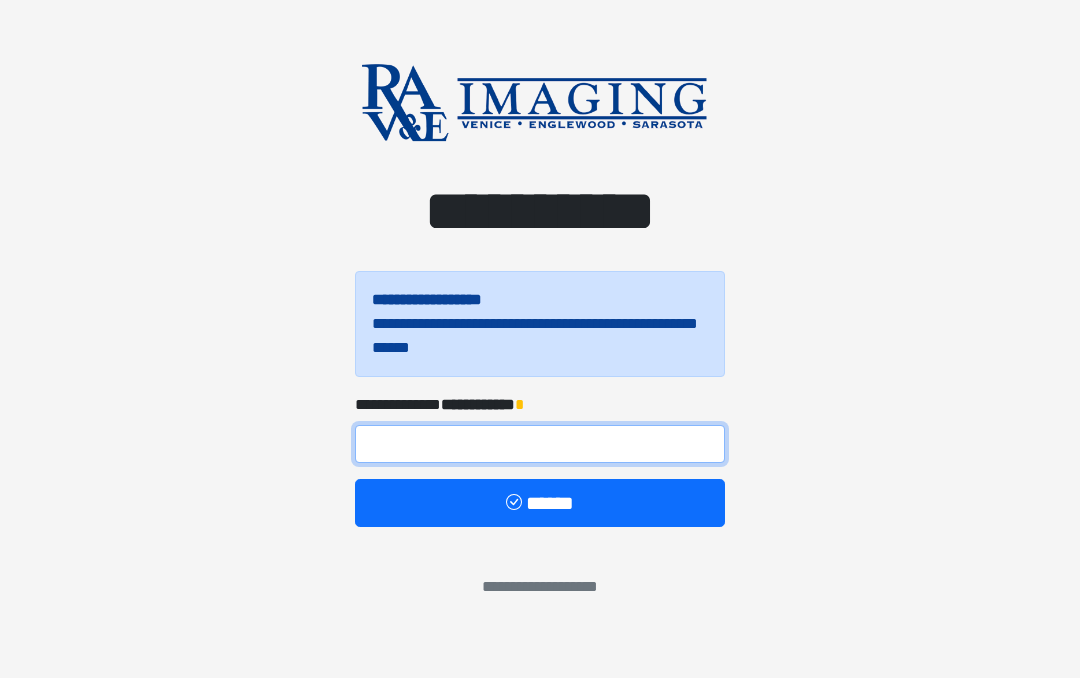 click at bounding box center (540, 444) 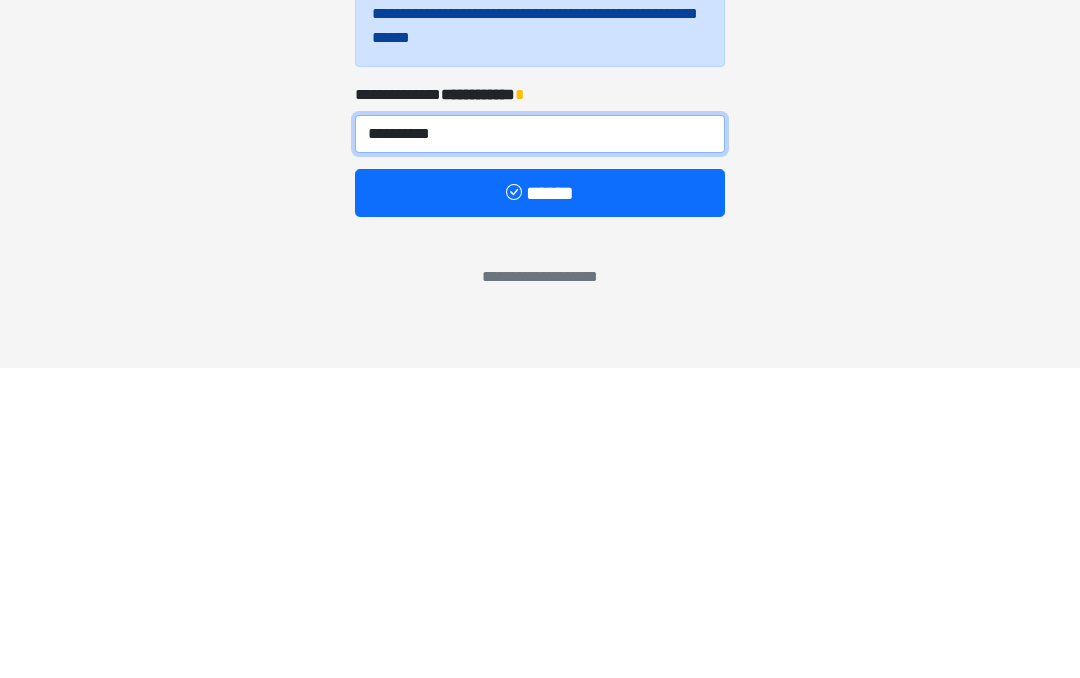 type on "**********" 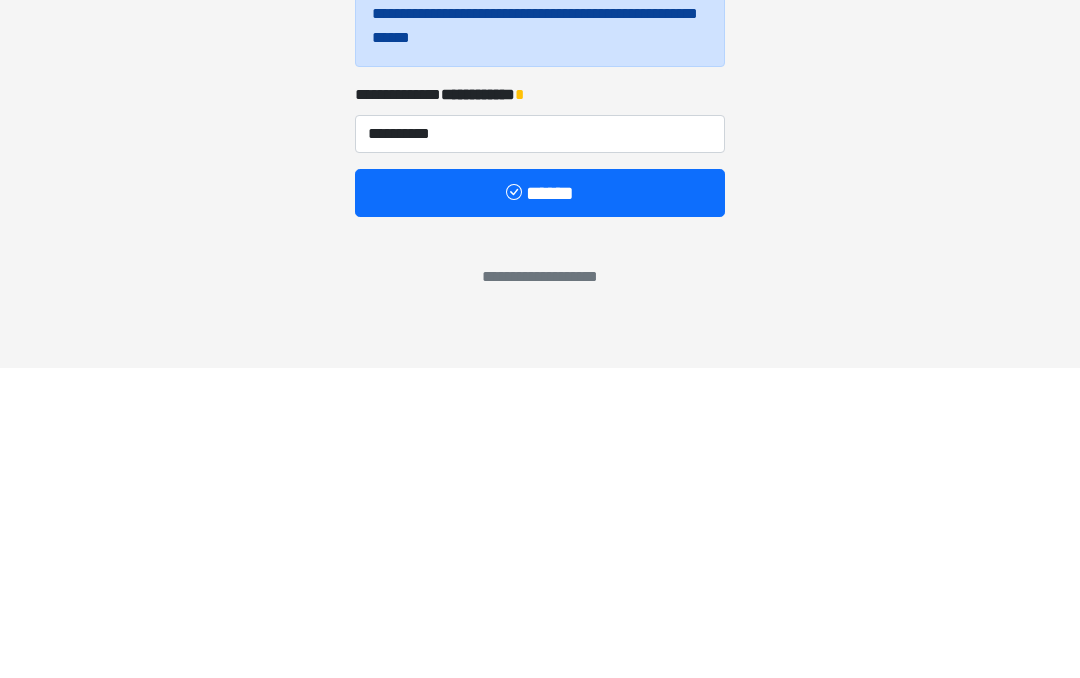 click on "******" at bounding box center [540, 503] 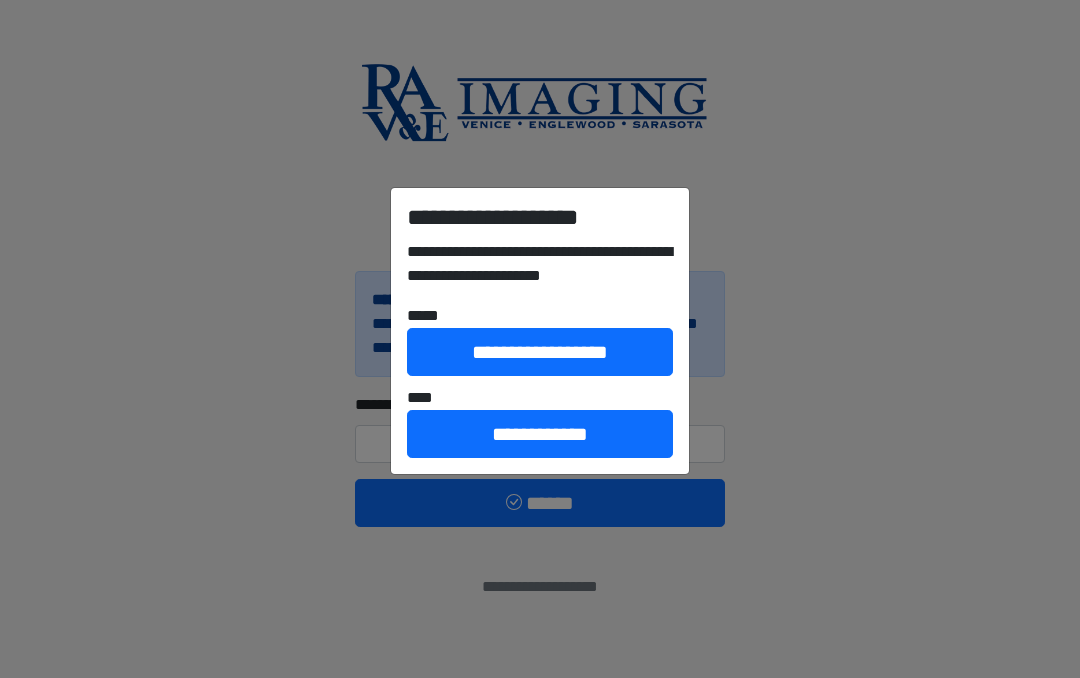 click on "**********" at bounding box center [540, 434] 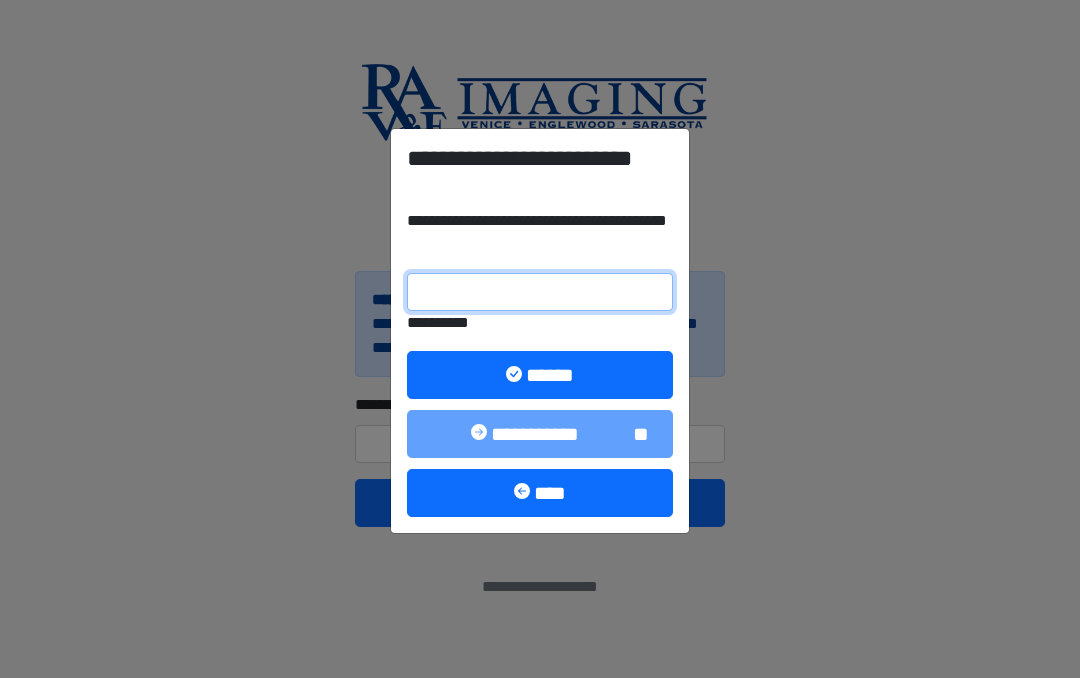 click on "**********" at bounding box center [540, 292] 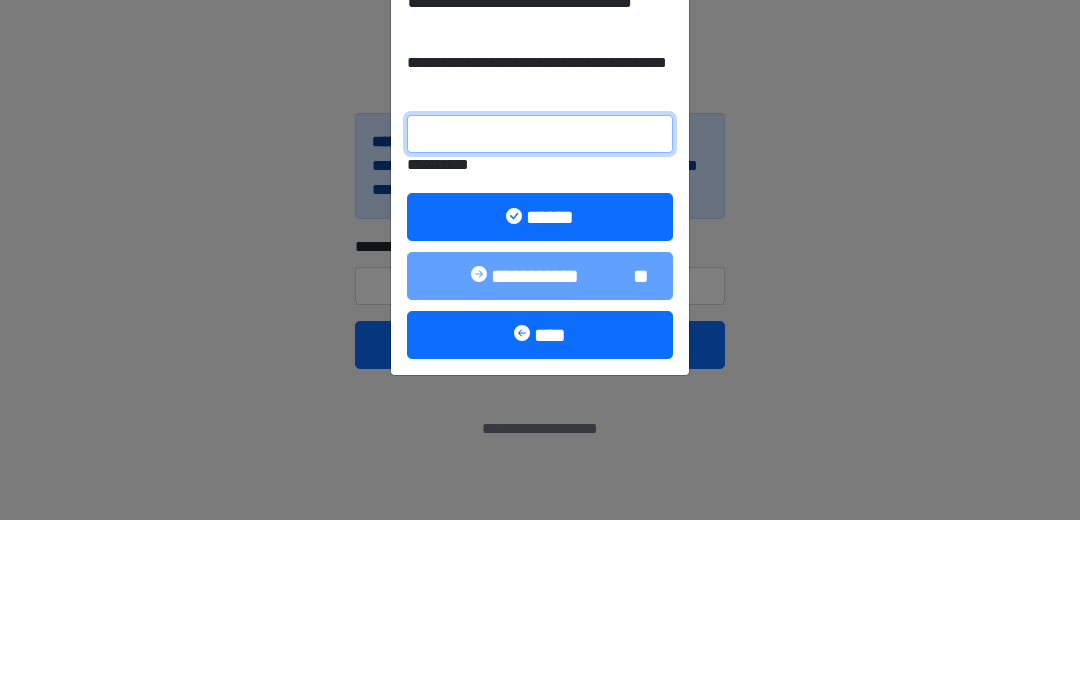 paste on "******" 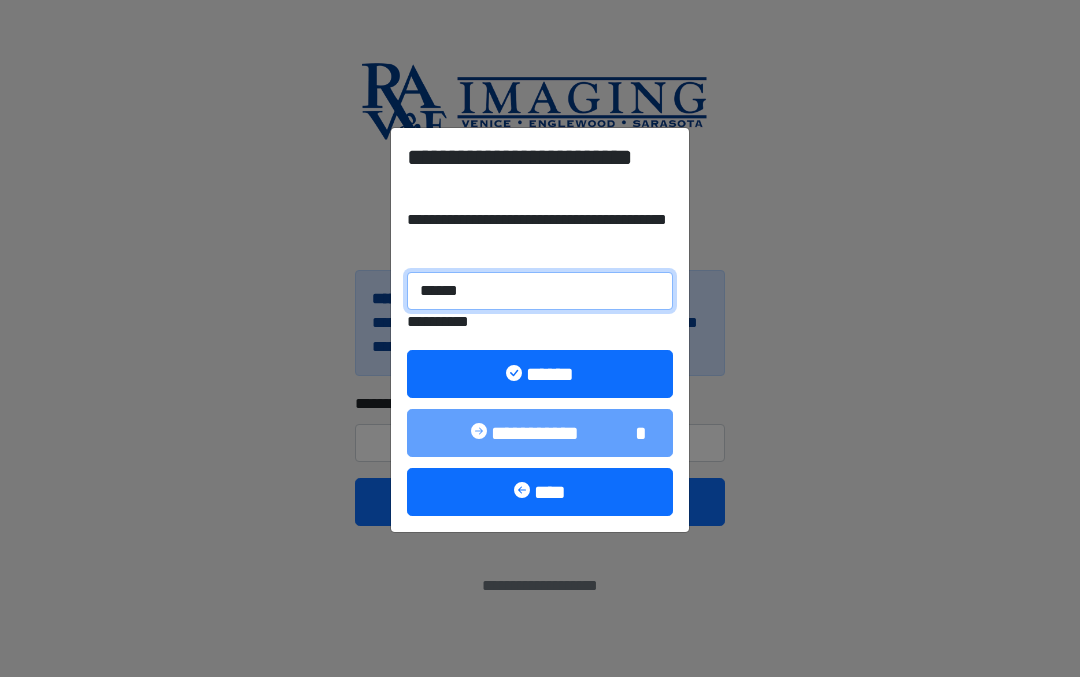 type on "******" 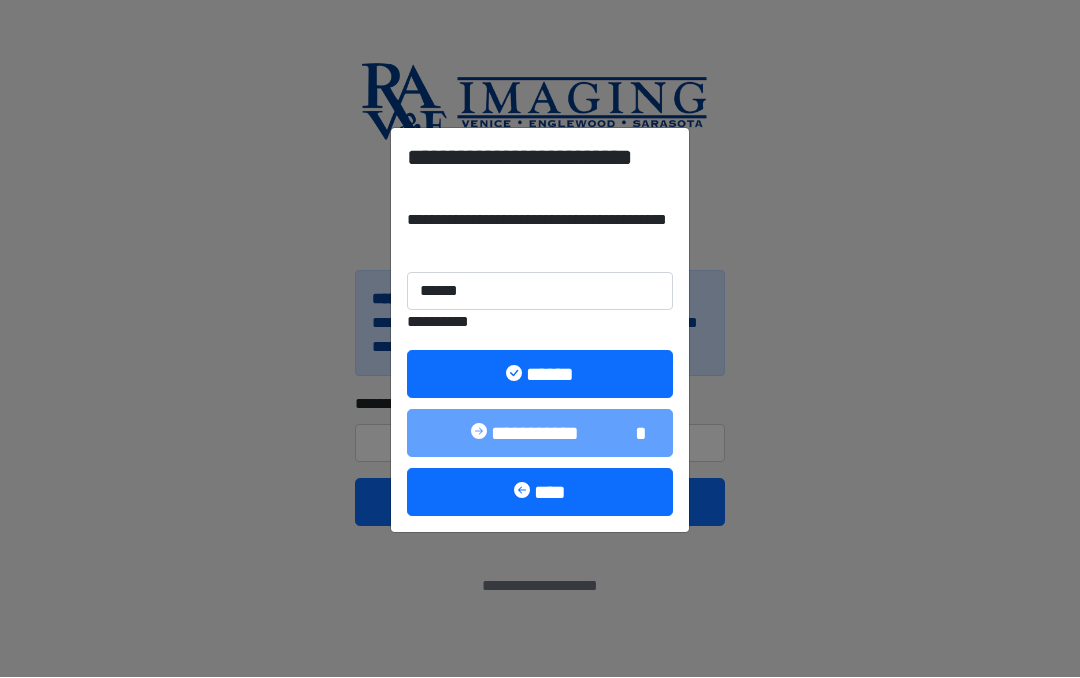 click on "******" at bounding box center (540, 375) 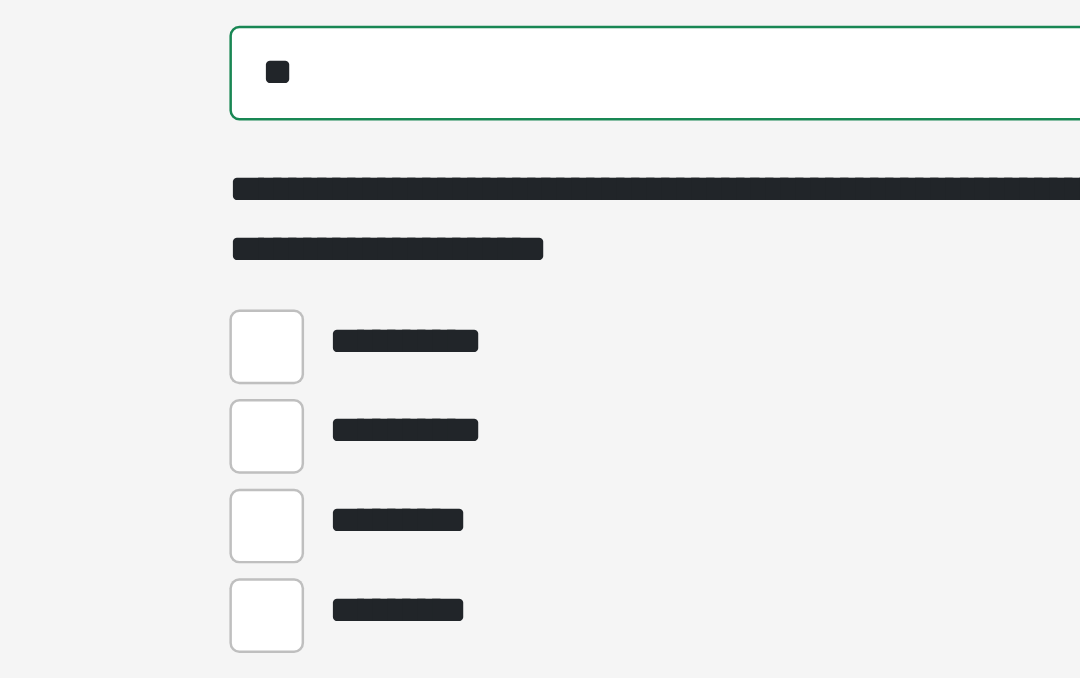 scroll, scrollTop: 1287, scrollLeft: 0, axis: vertical 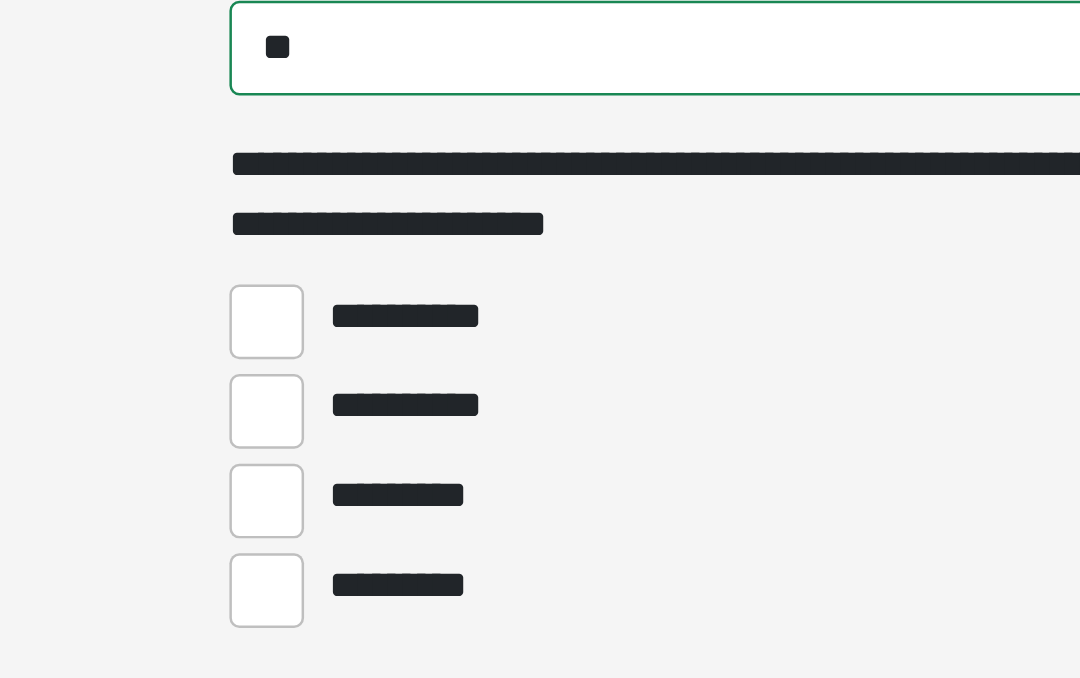 click on "**********" at bounding box center (370, 540) 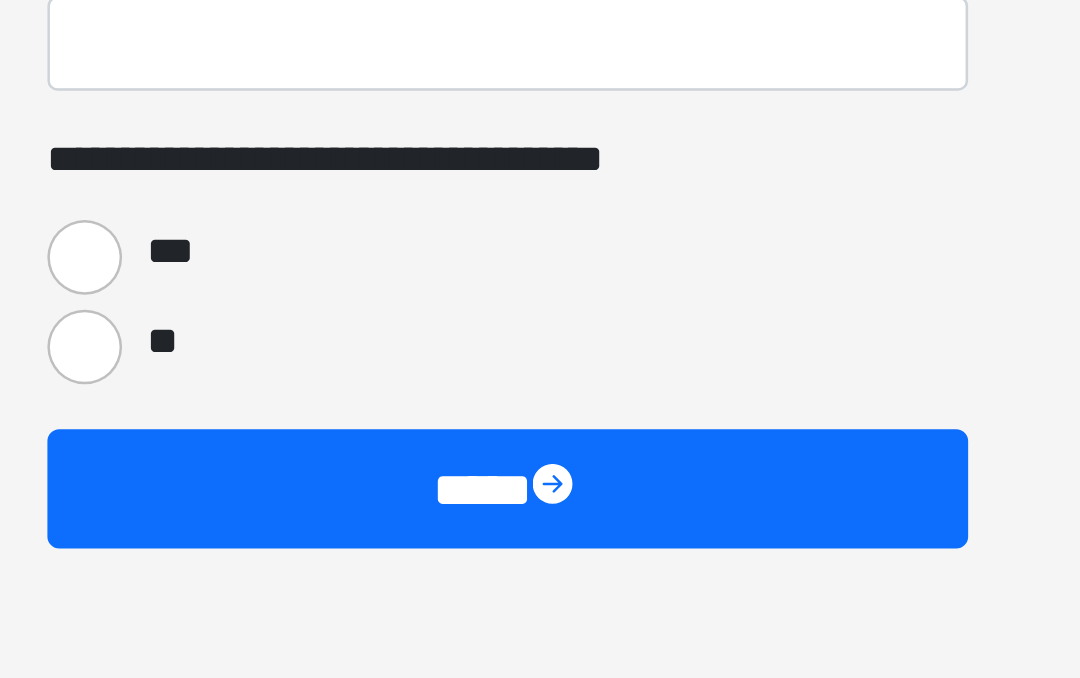 scroll, scrollTop: 1872, scrollLeft: 0, axis: vertical 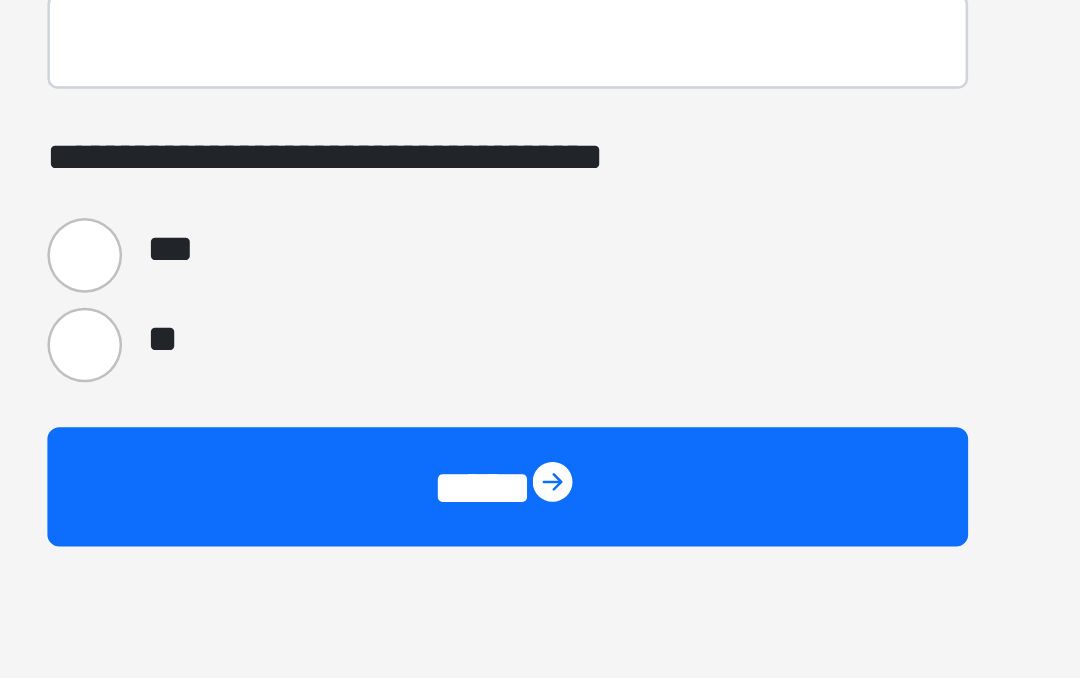 click on "***" at bounding box center (370, 477) 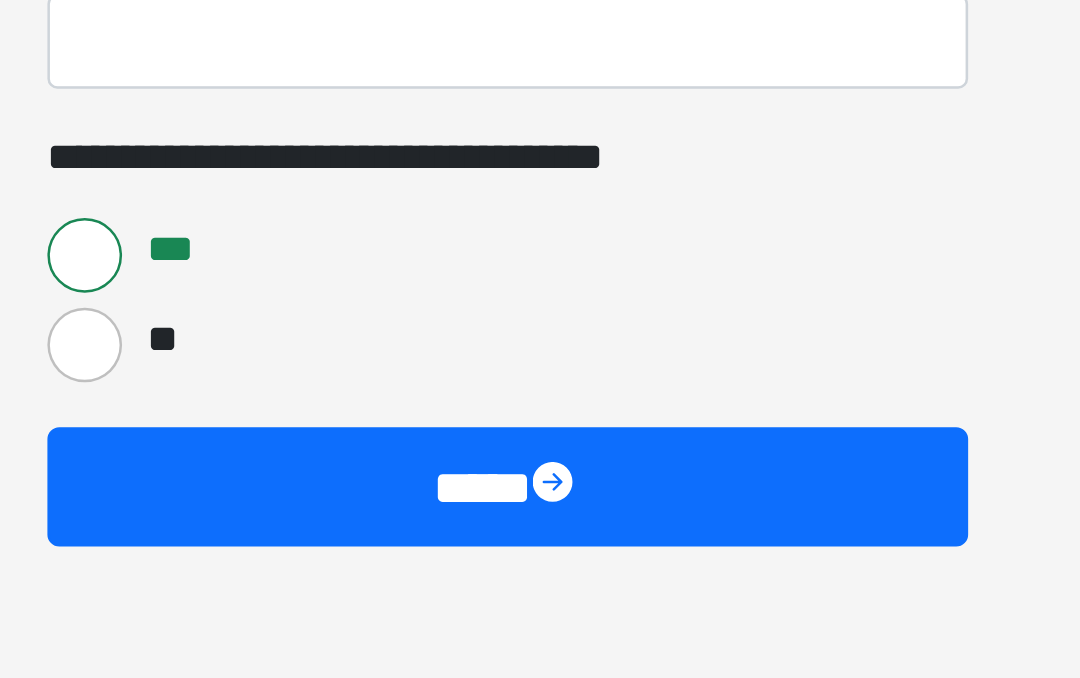 scroll, scrollTop: 1873, scrollLeft: 0, axis: vertical 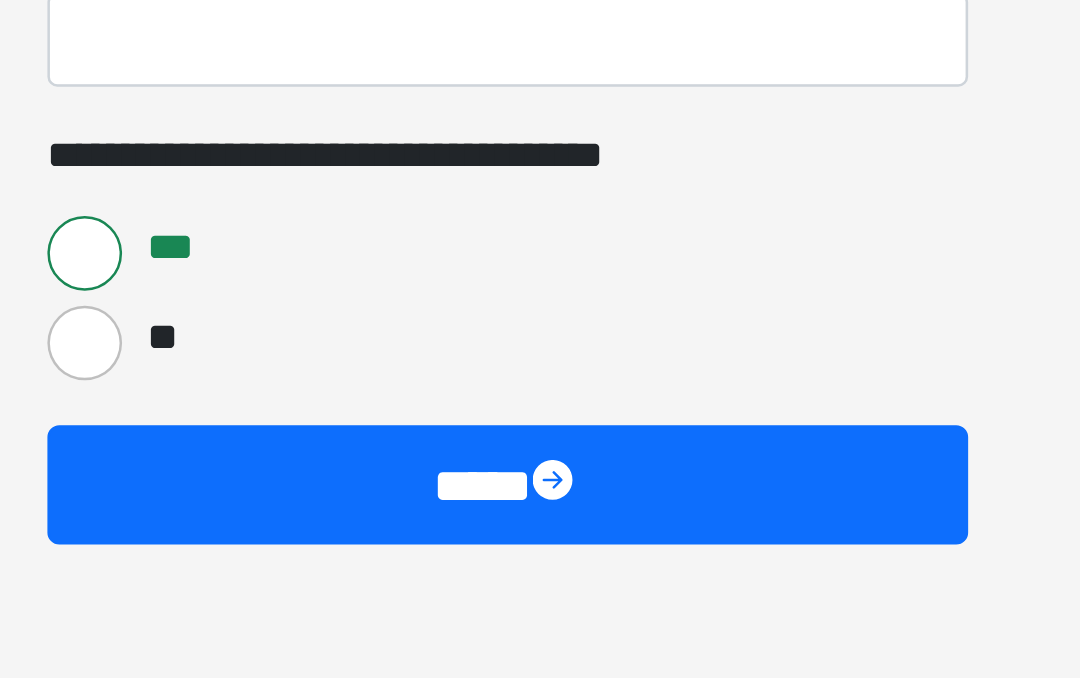 click on "****" at bounding box center (540, 569) 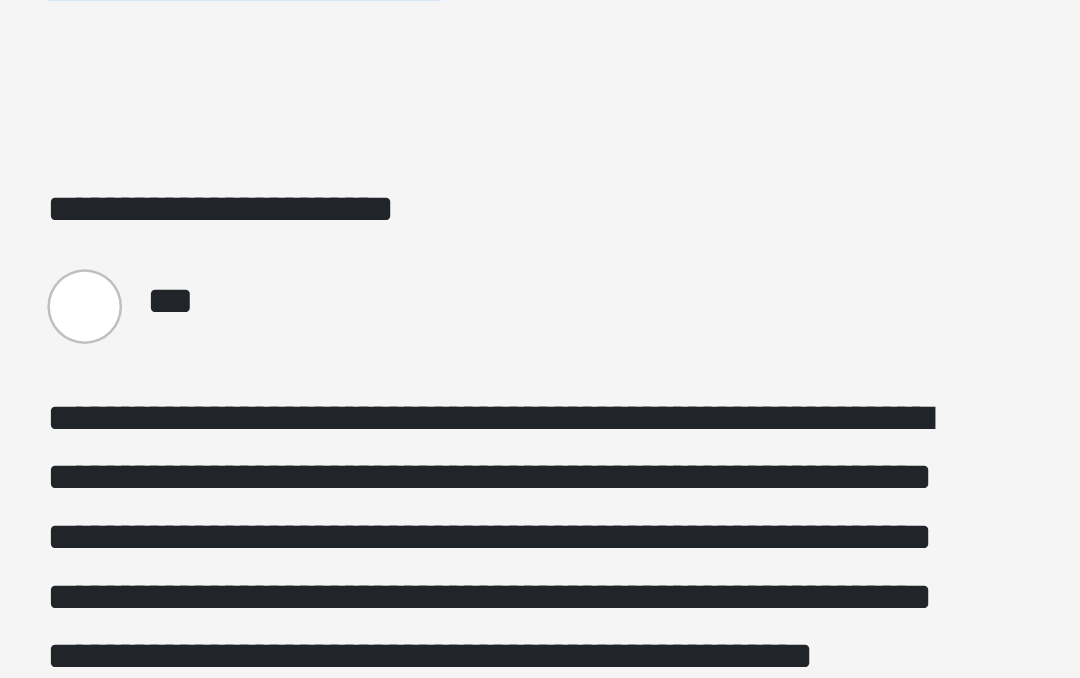 scroll, scrollTop: 185, scrollLeft: 0, axis: vertical 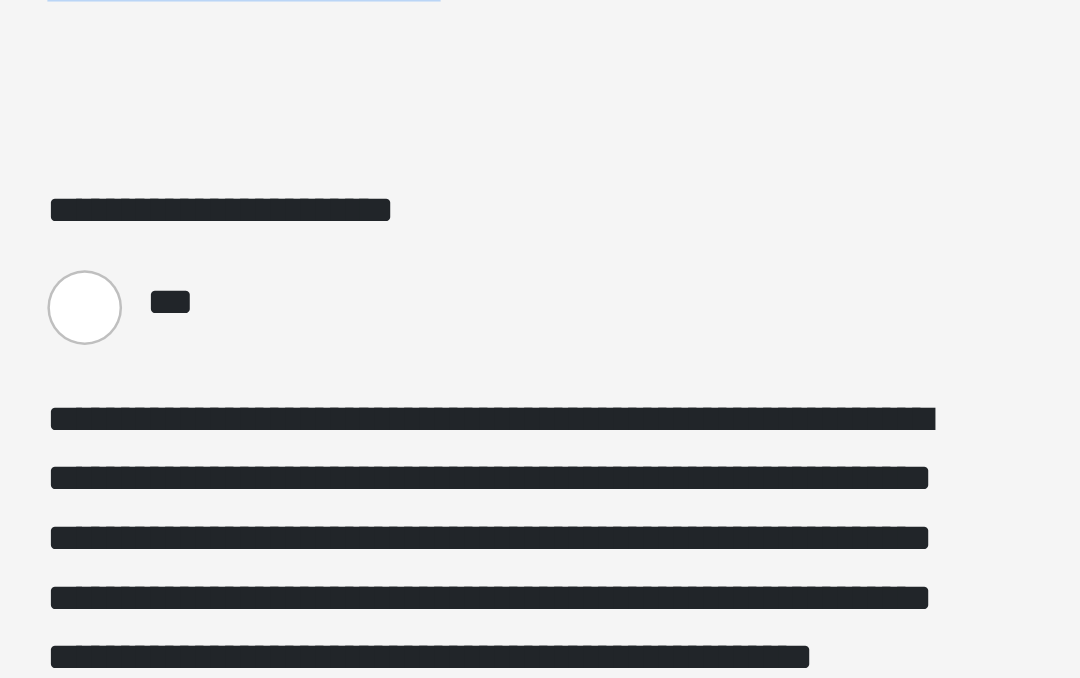 click on "***" at bounding box center [370, 498] 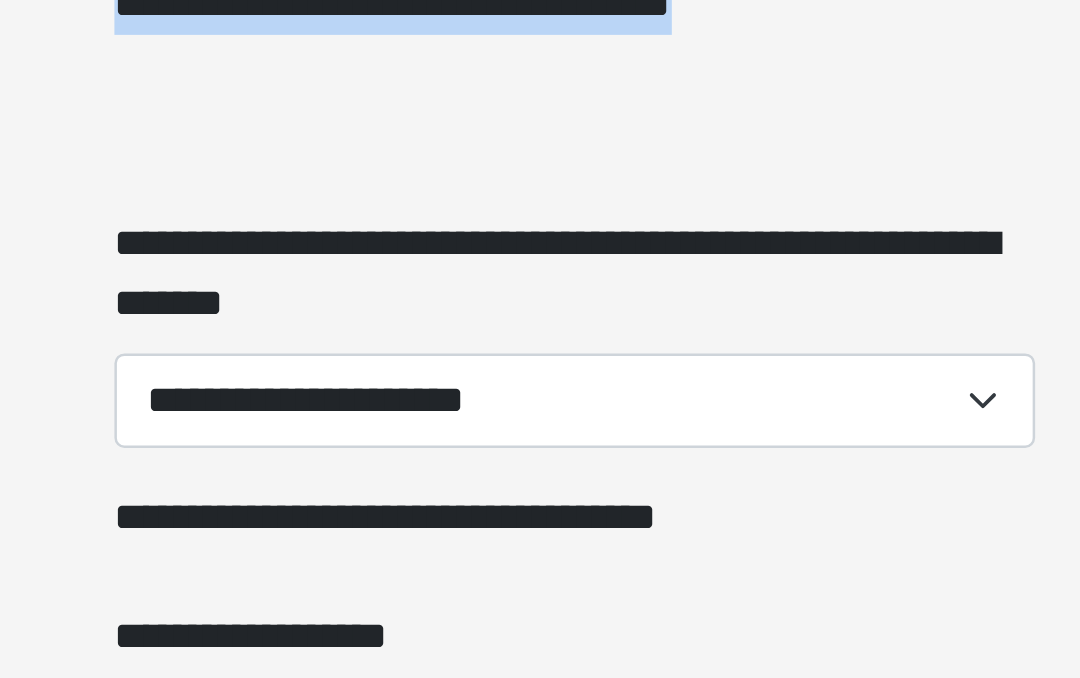 scroll, scrollTop: 1791, scrollLeft: 0, axis: vertical 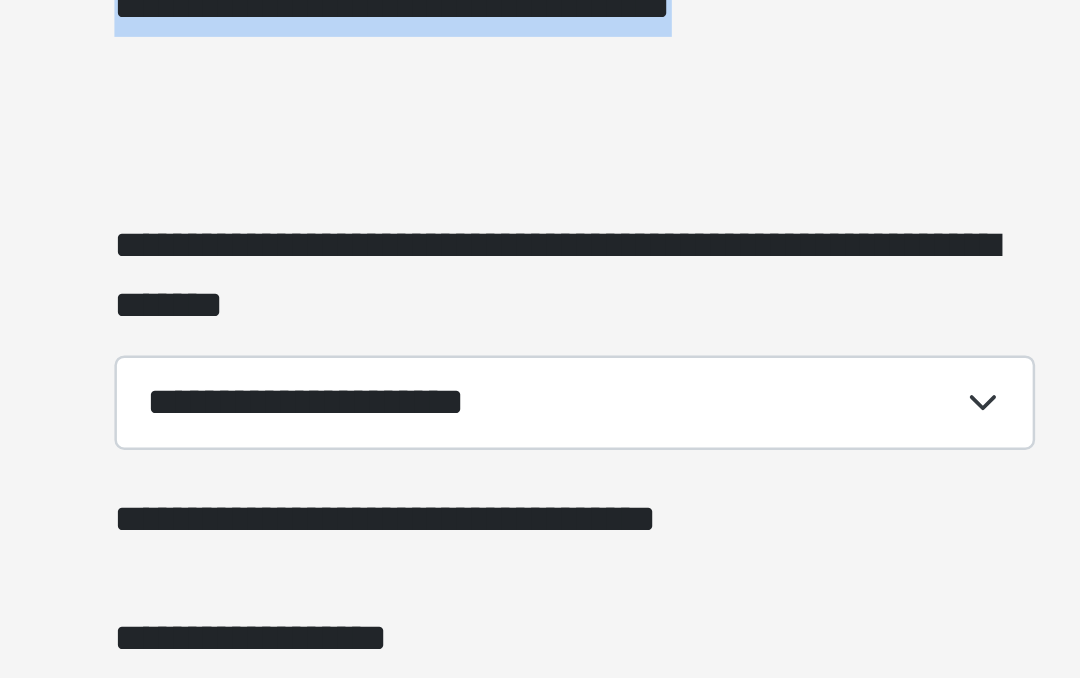 click on "**********" at bounding box center (540, 317) 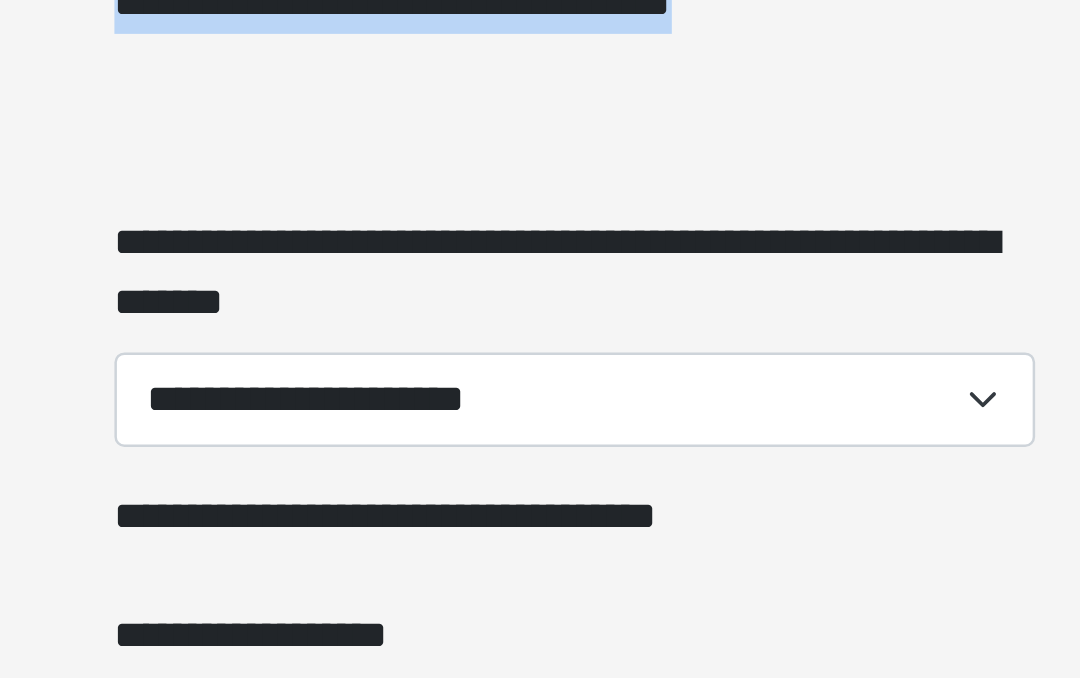scroll, scrollTop: 1794, scrollLeft: 0, axis: vertical 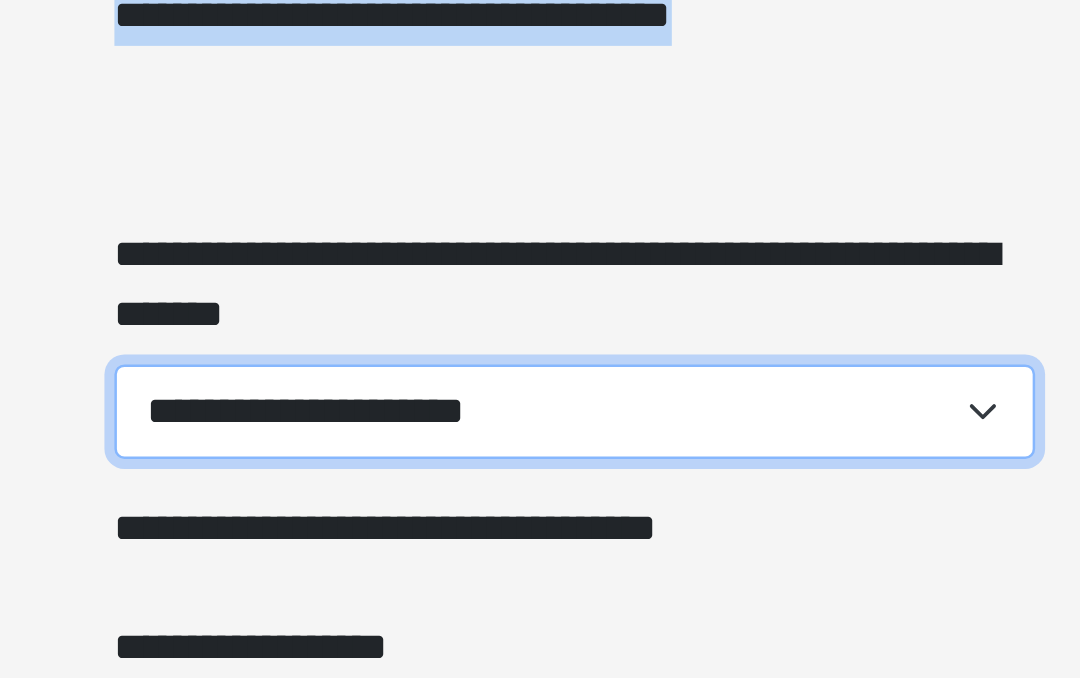 click on "**********" at bounding box center (540, 533) 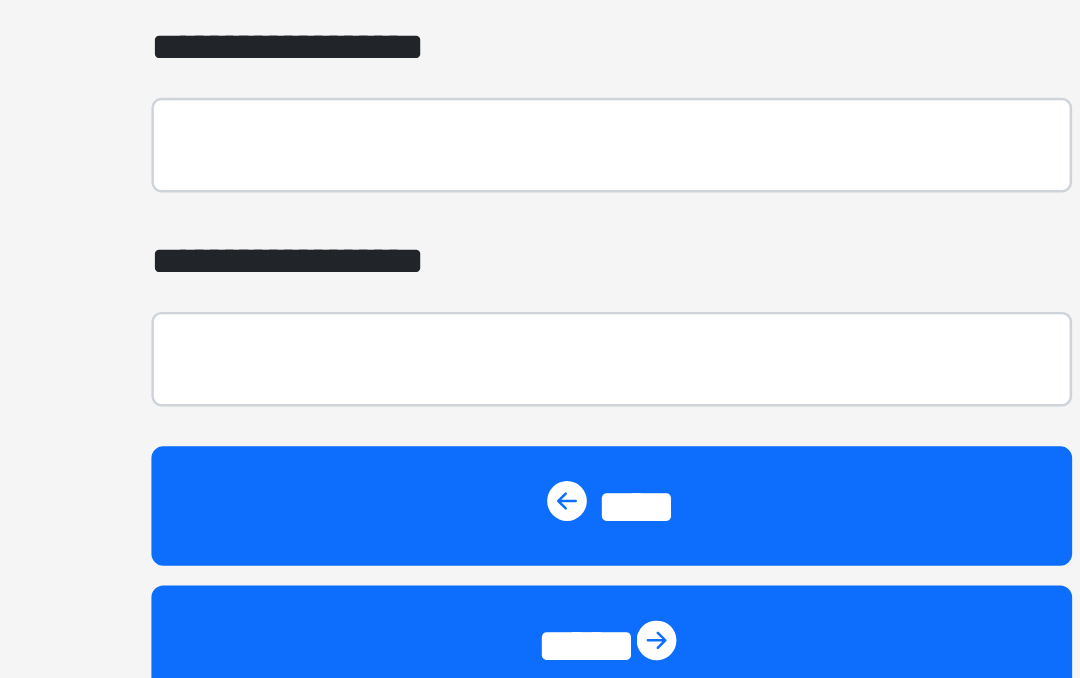 scroll, scrollTop: 2028, scrollLeft: 0, axis: vertical 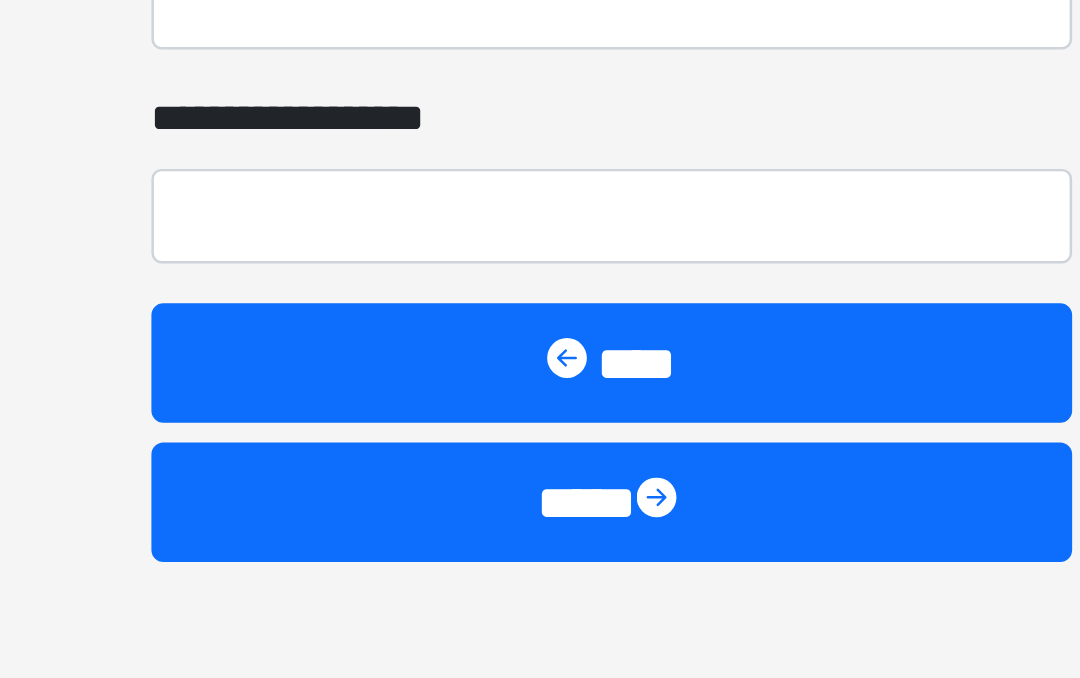 click at bounding box center [560, 576] 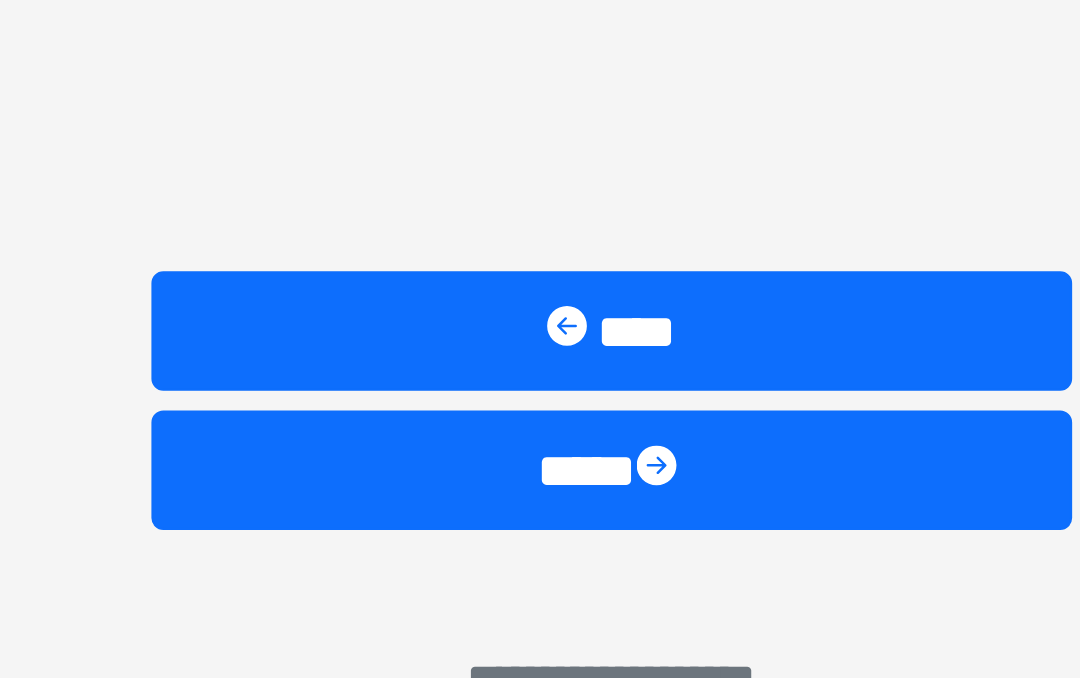 scroll, scrollTop: 4633, scrollLeft: 0, axis: vertical 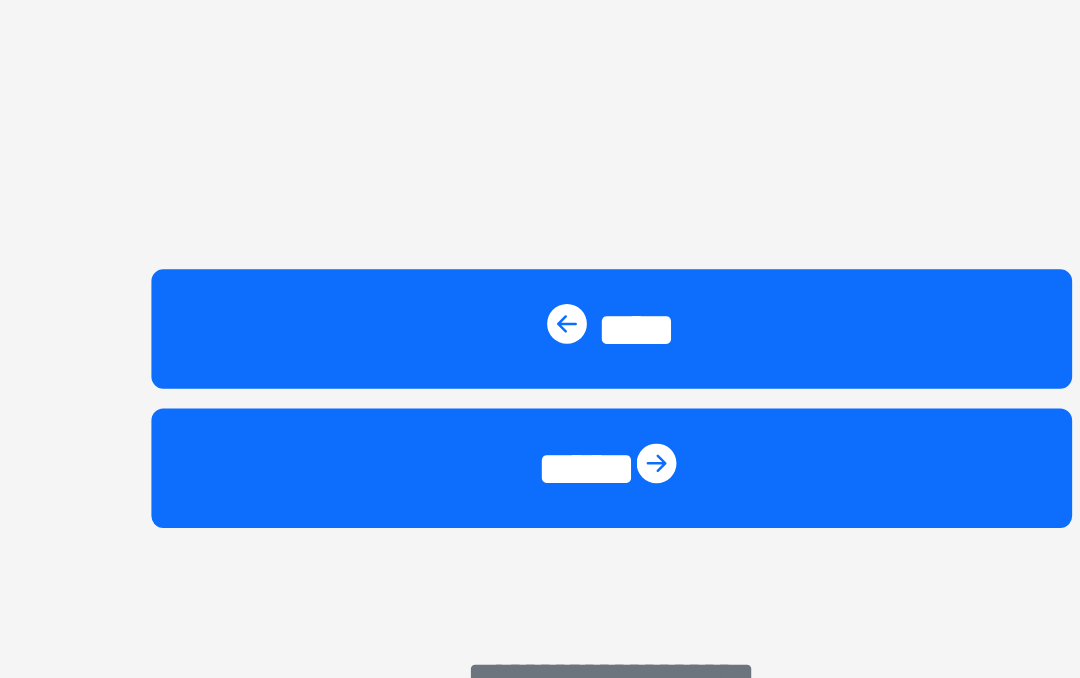 click on "****" at bounding box center [540, 551] 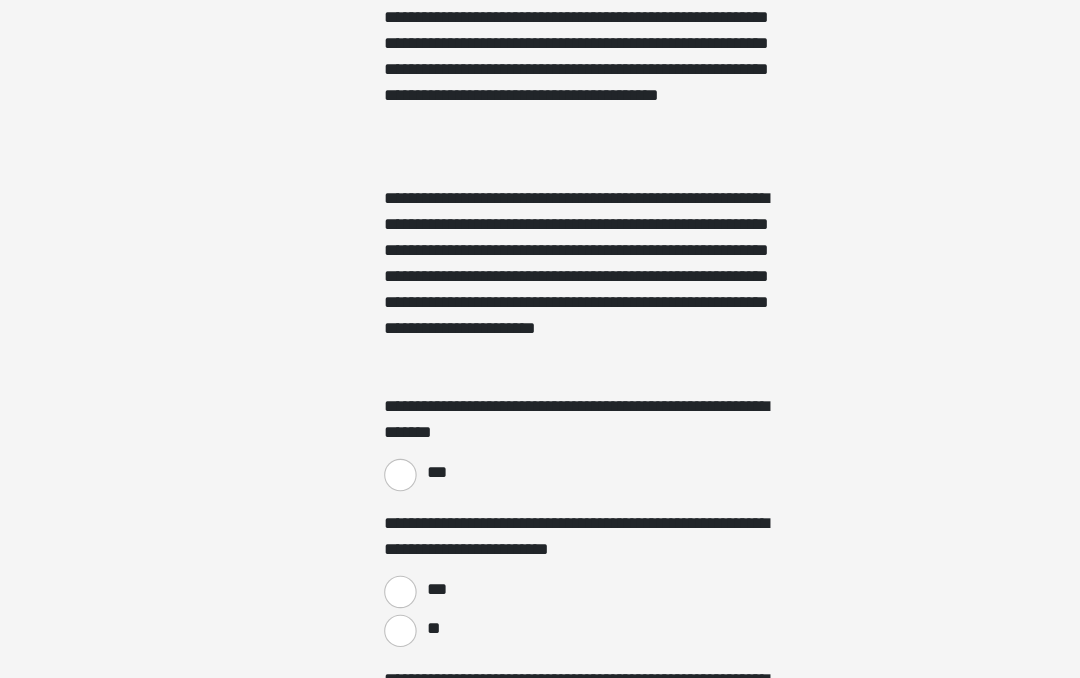 scroll, scrollTop: 1181, scrollLeft: 0, axis: vertical 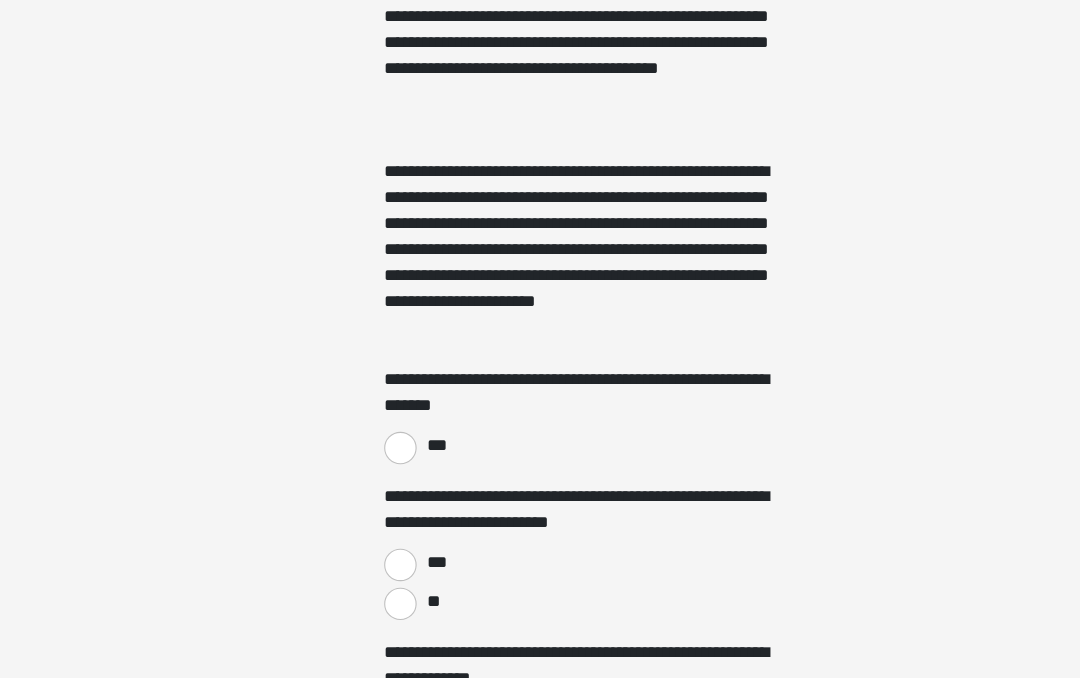 click on "***" at bounding box center (370, 414) 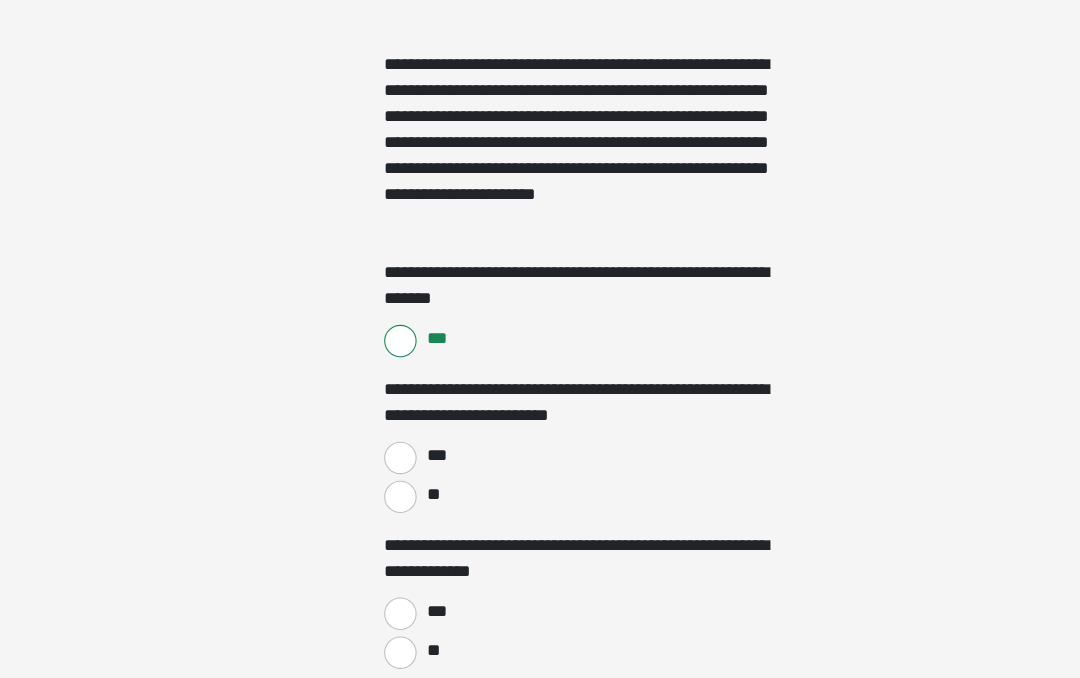 scroll, scrollTop: 1281, scrollLeft: 0, axis: vertical 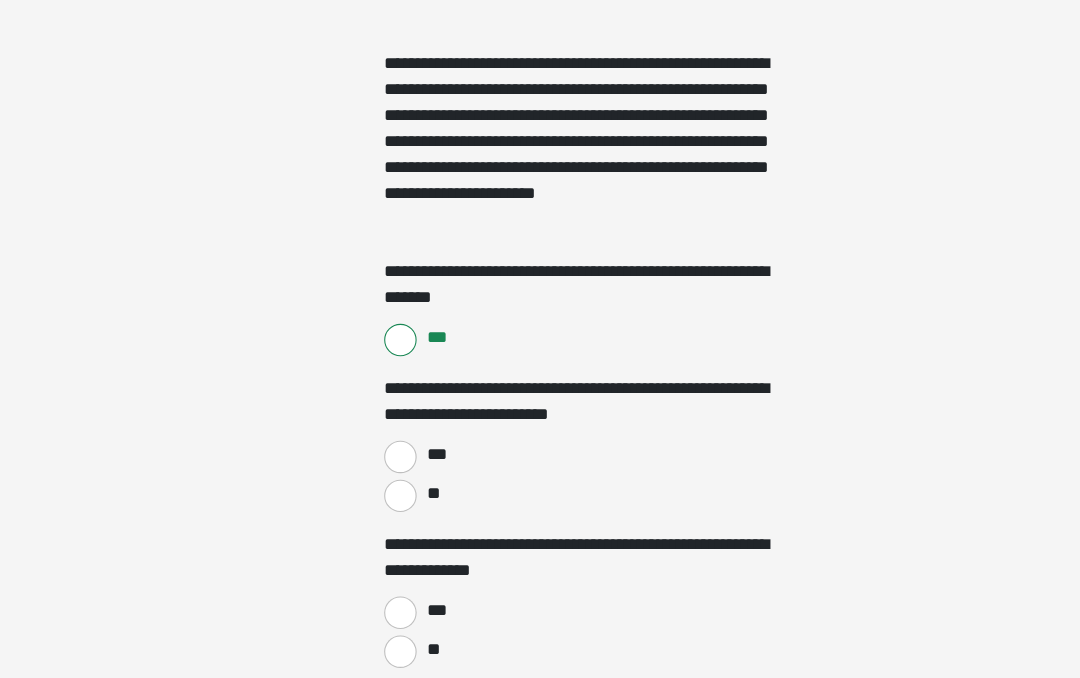 click on "***" at bounding box center (370, 422) 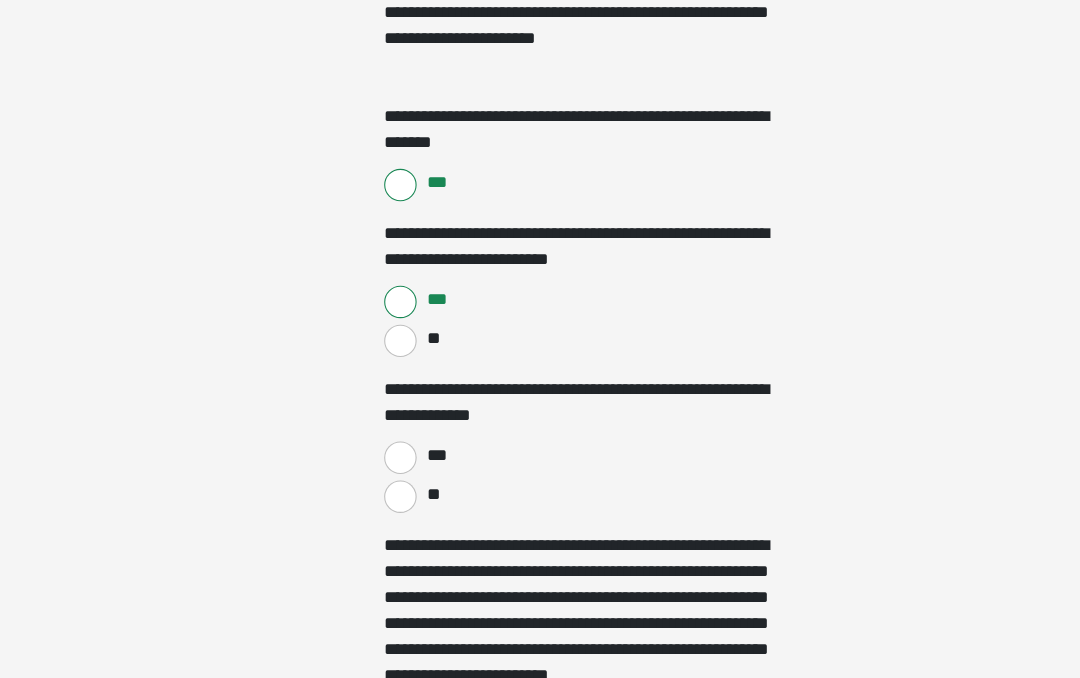 scroll, scrollTop: 1425, scrollLeft: 0, axis: vertical 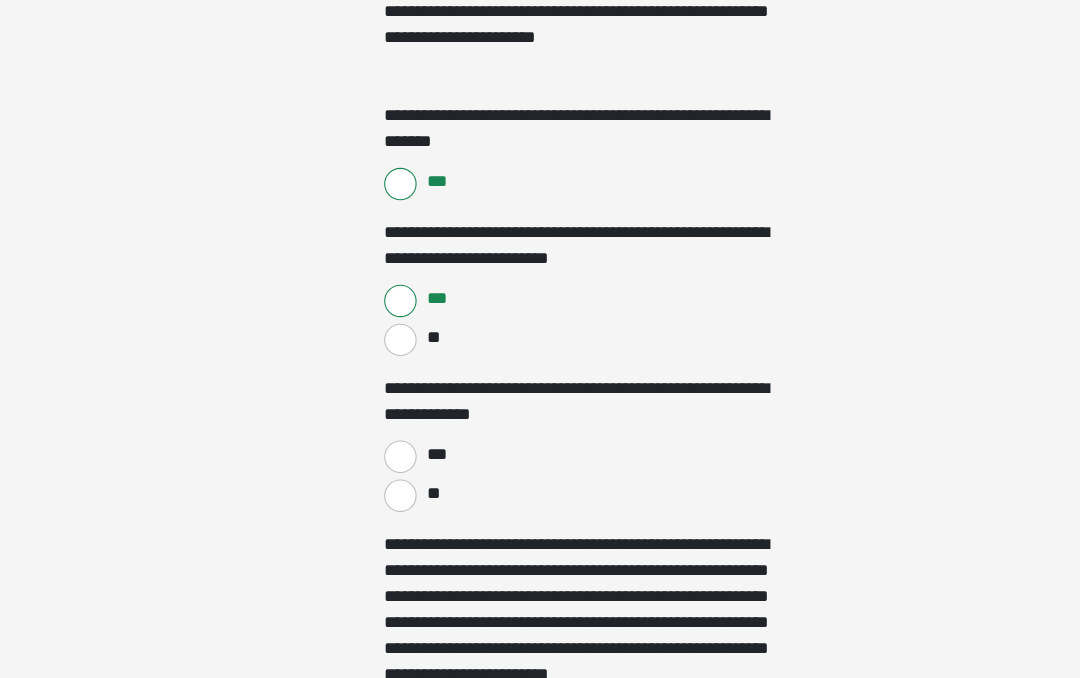 click on "**" at bounding box center [370, 458] 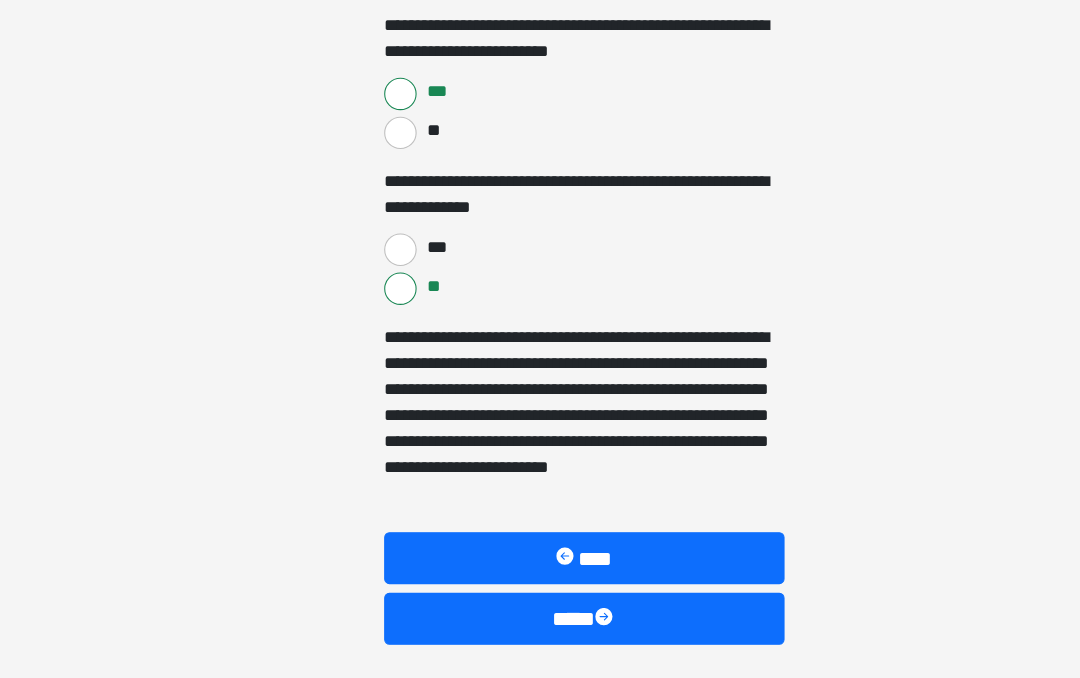 scroll, scrollTop: 1616, scrollLeft: 0, axis: vertical 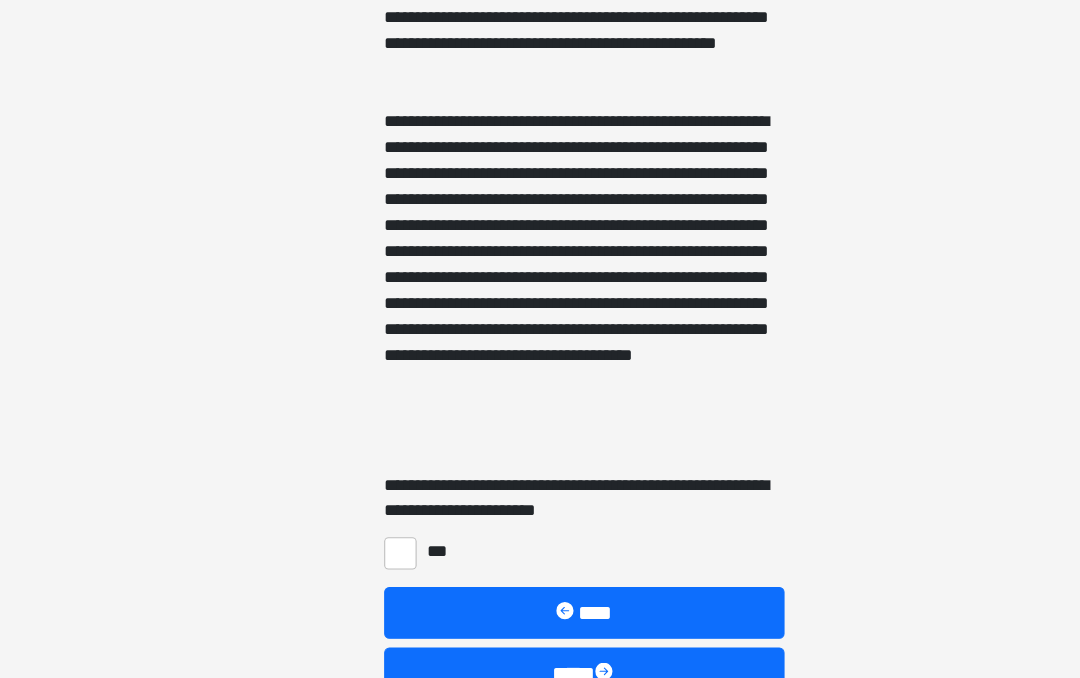 click on "***" at bounding box center [370, 511] 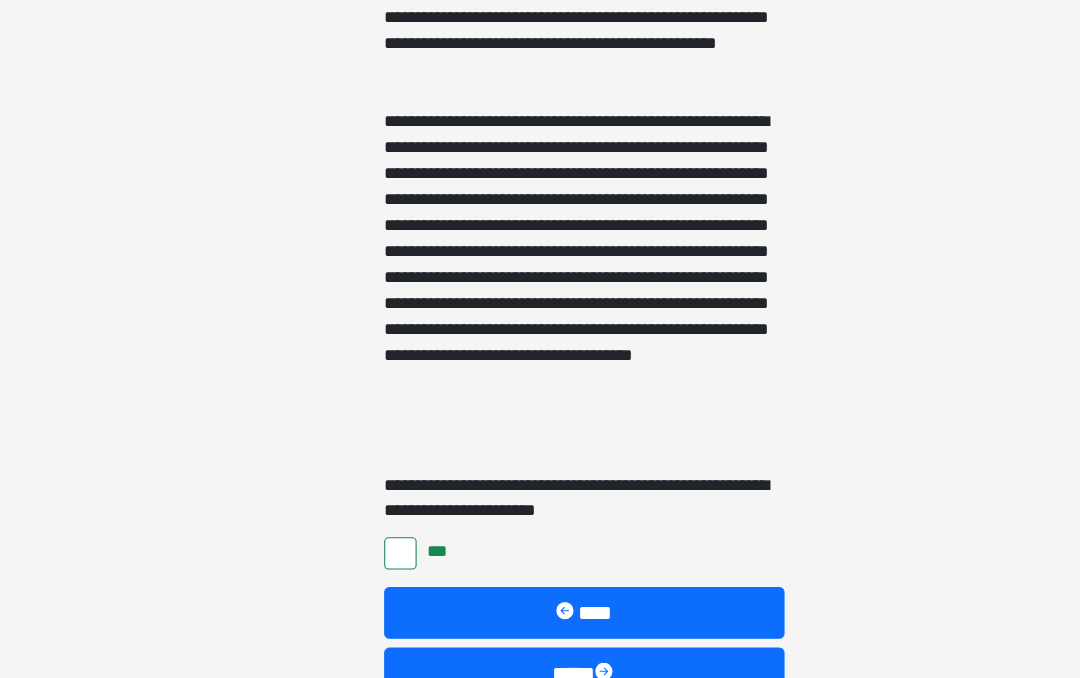 click at bounding box center (560, 622) 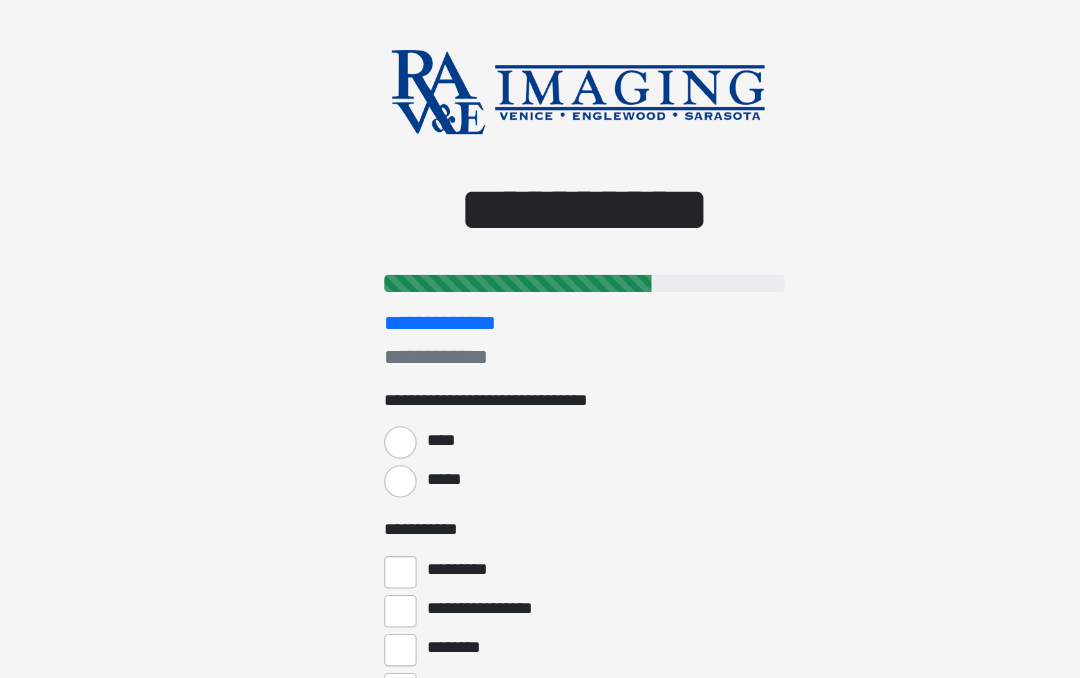 scroll, scrollTop: 0, scrollLeft: 0, axis: both 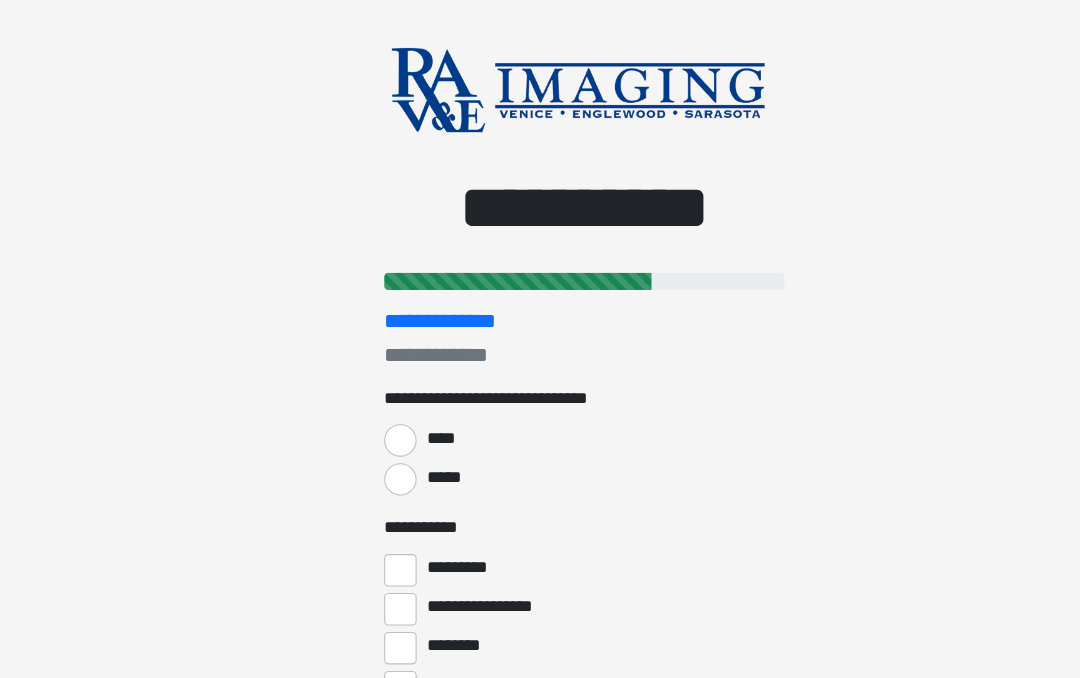 click on "*****" at bounding box center (370, 443) 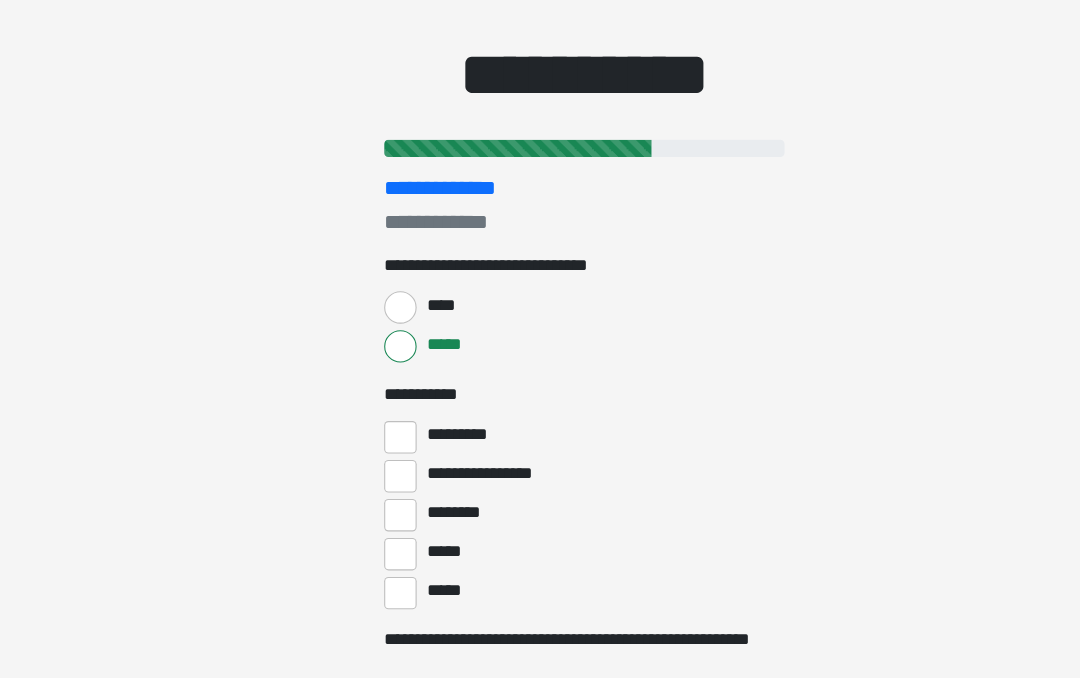 scroll, scrollTop: 137, scrollLeft: 0, axis: vertical 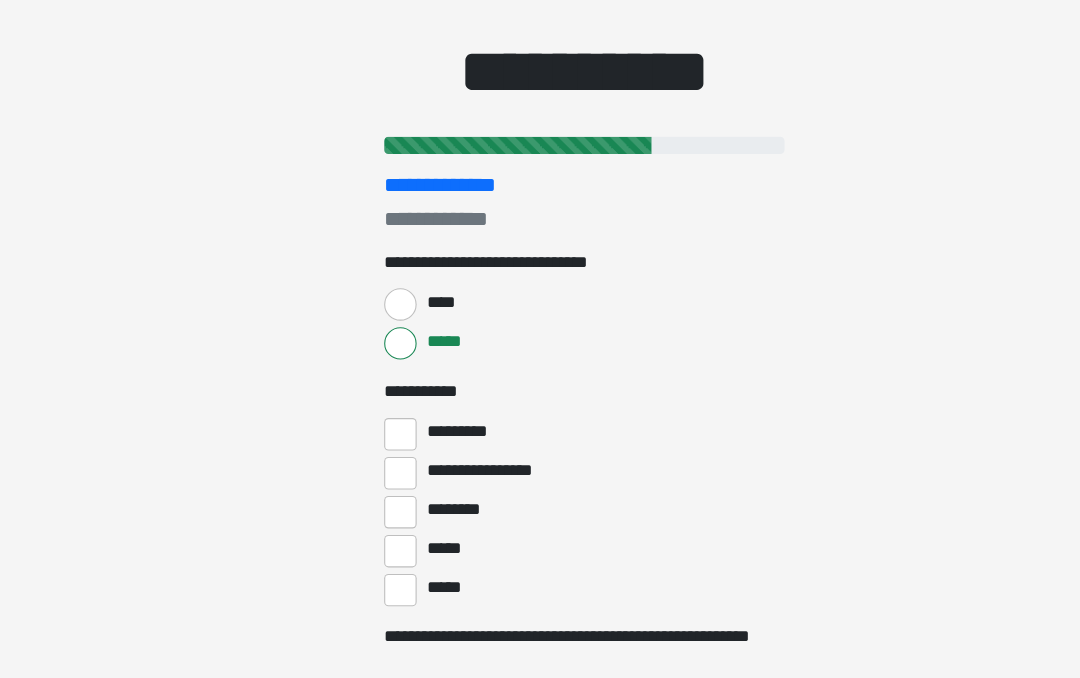 click on "*********" at bounding box center [370, 402] 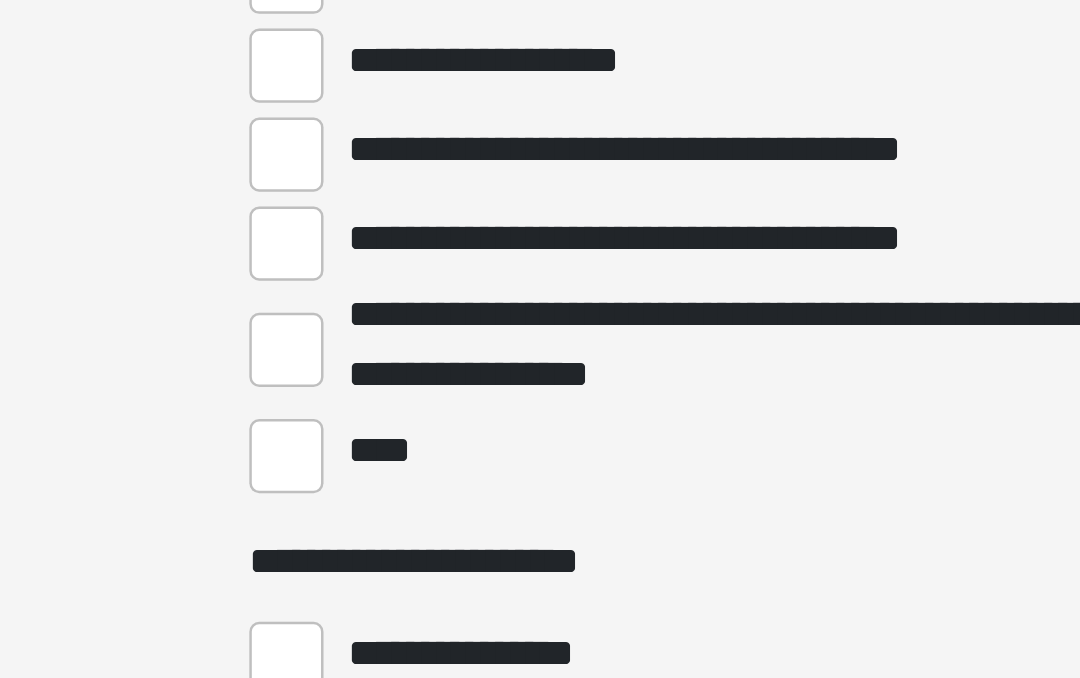 scroll, scrollTop: 679, scrollLeft: 0, axis: vertical 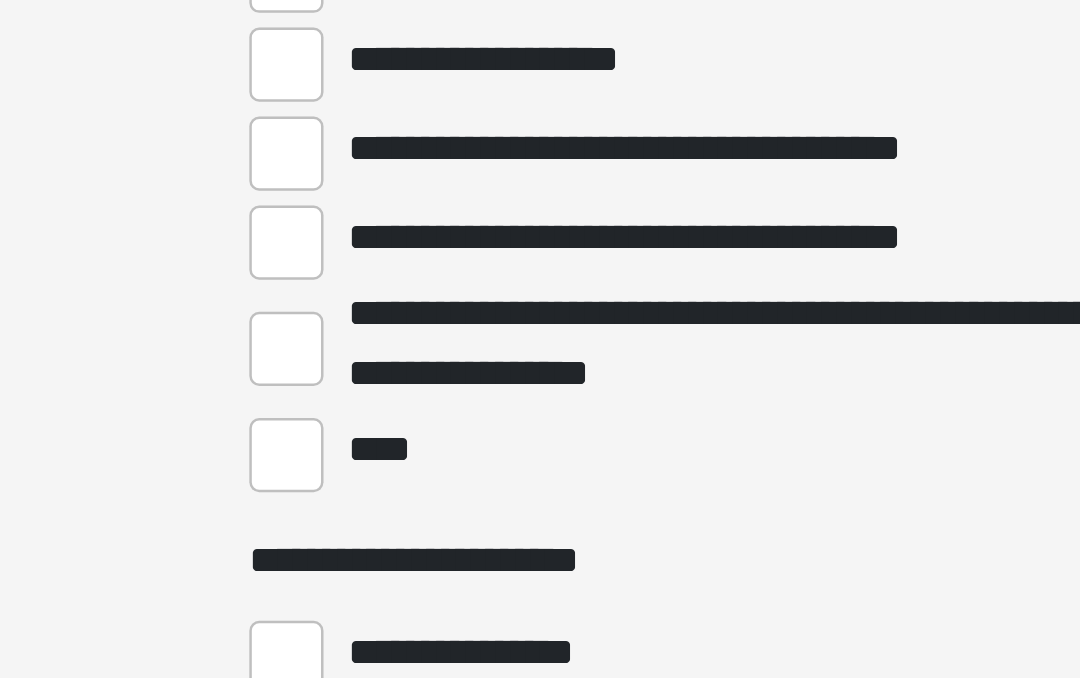 click on "****" at bounding box center (370, 556) 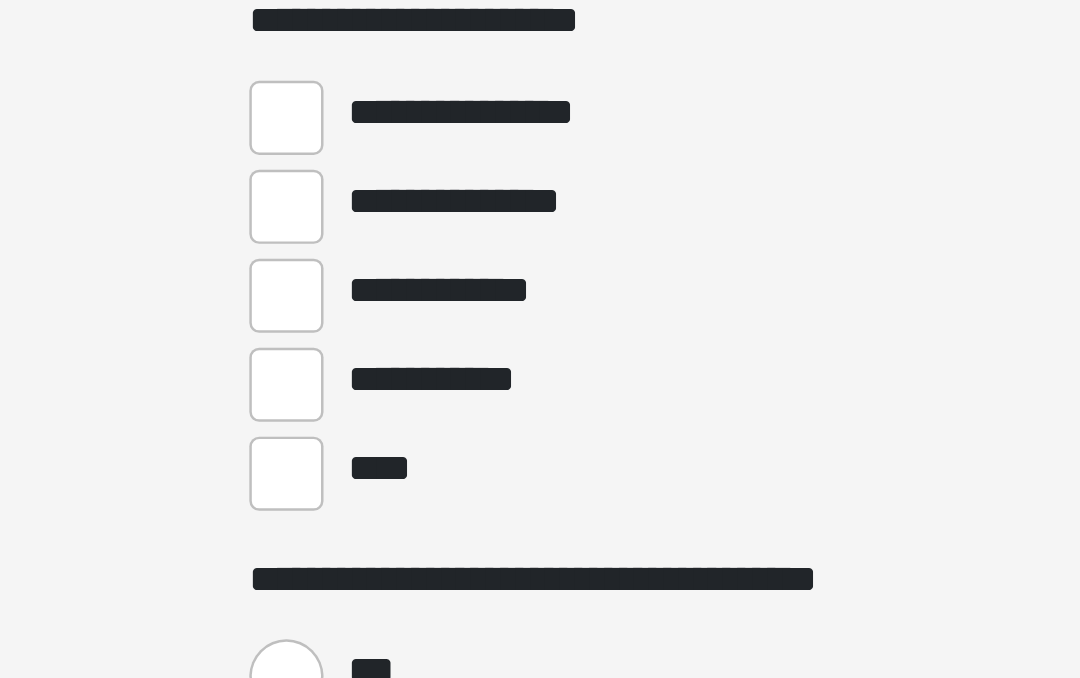 scroll, scrollTop: 898, scrollLeft: 0, axis: vertical 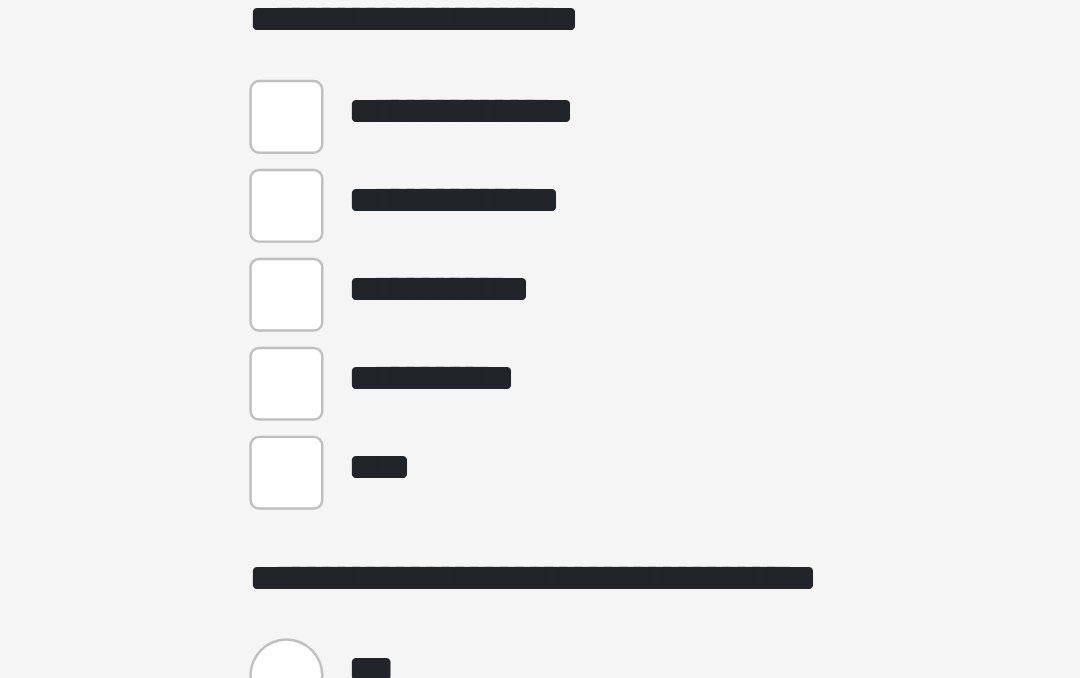 click on "****" at bounding box center (370, 563) 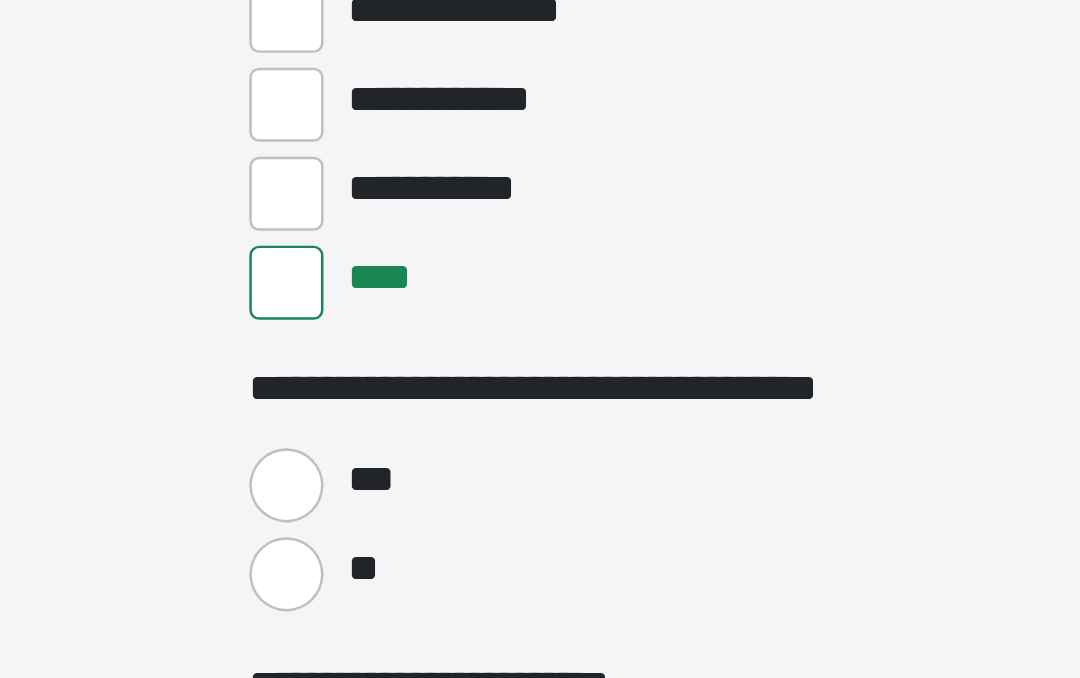 scroll, scrollTop: 975, scrollLeft: 0, axis: vertical 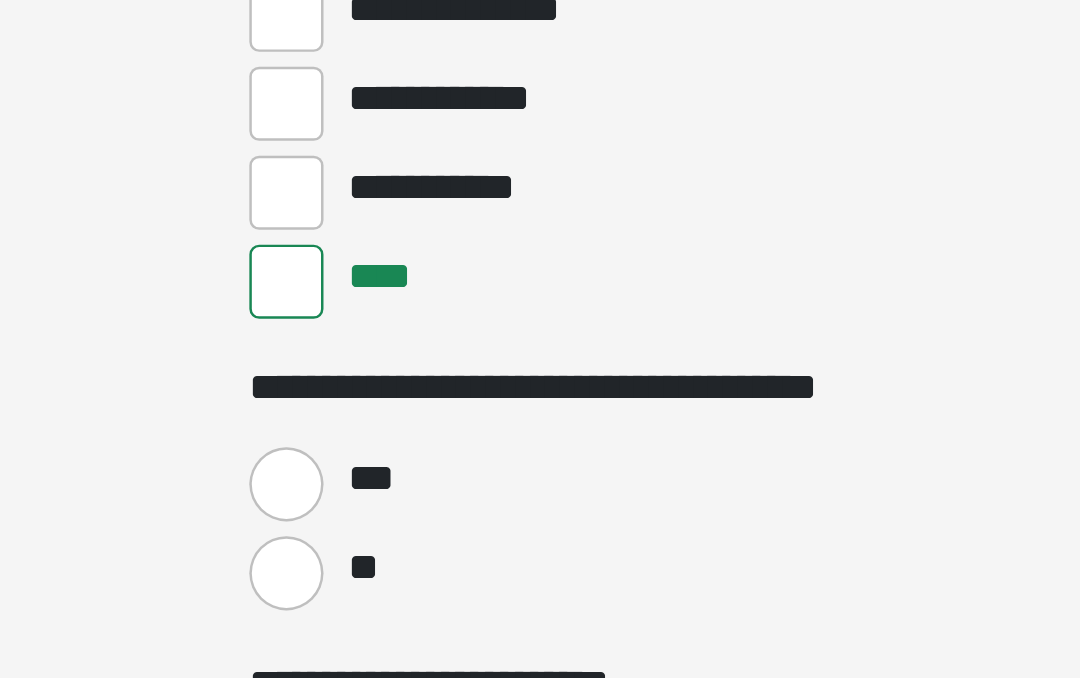 click on "**" at bounding box center (370, 604) 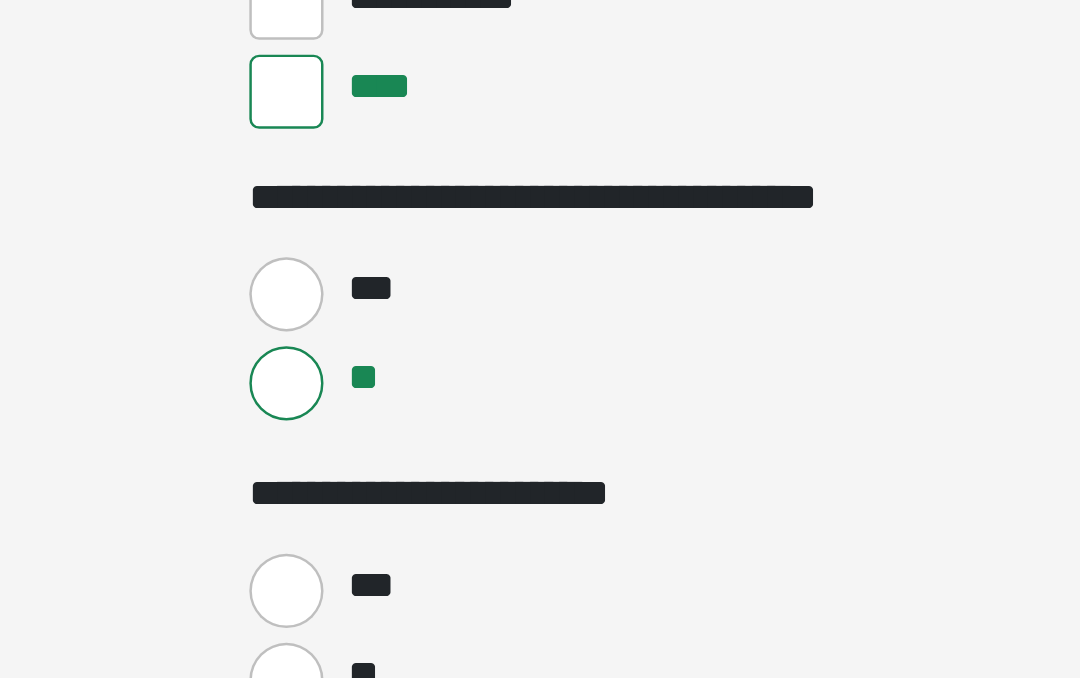 scroll, scrollTop: 1053, scrollLeft: 0, axis: vertical 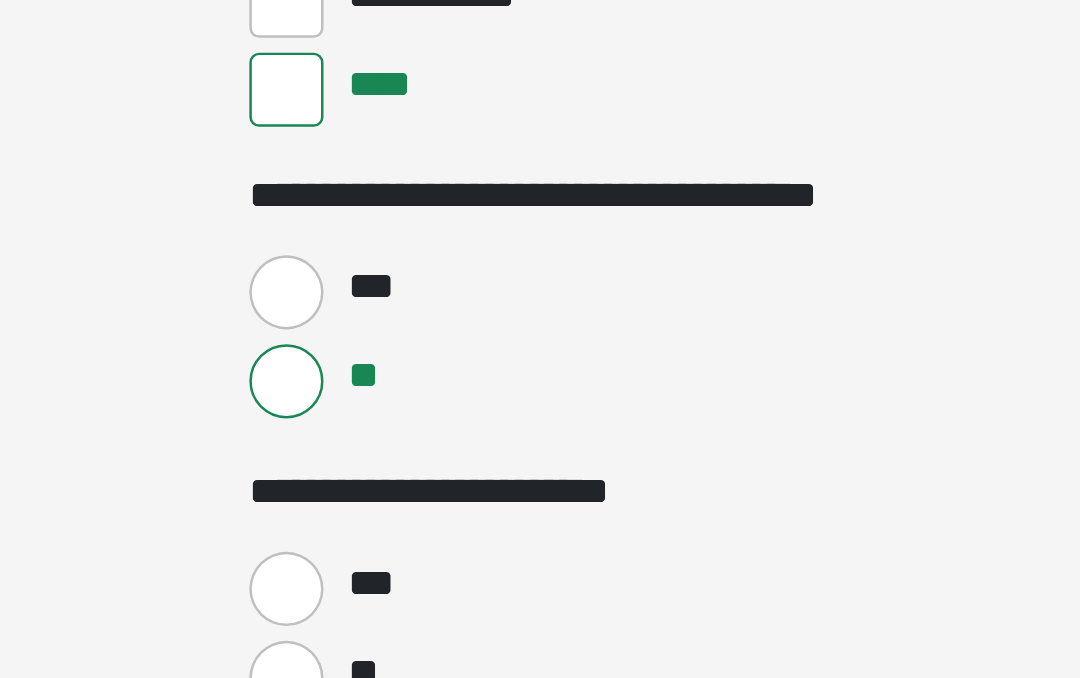 click on "**" at bounding box center (370, 646) 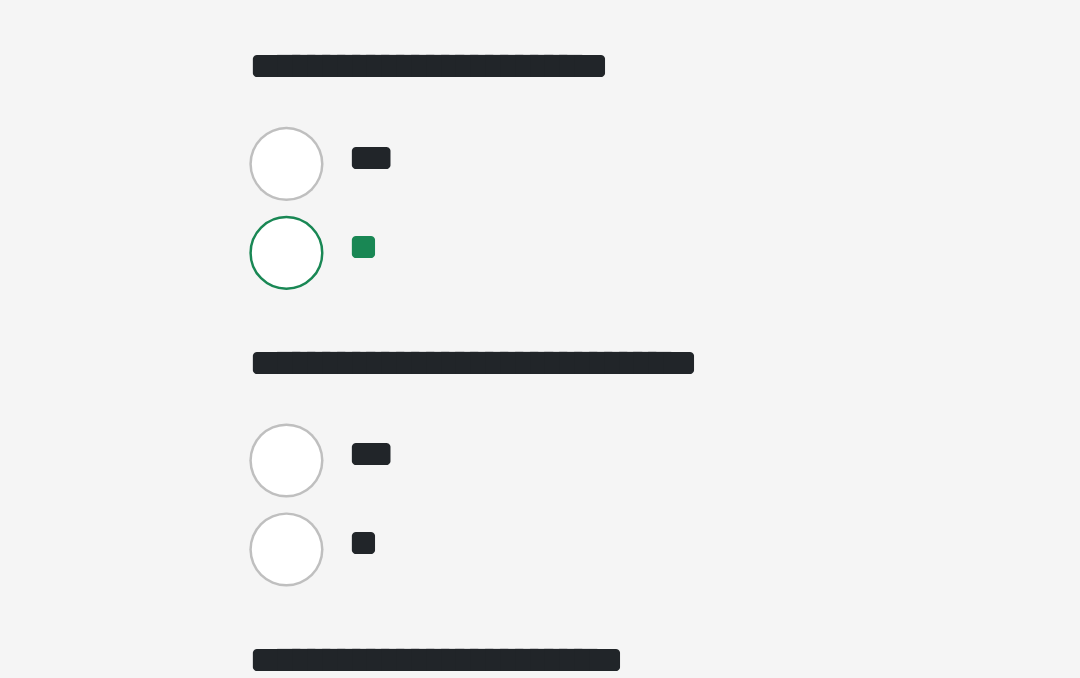 scroll, scrollTop: 1224, scrollLeft: 0, axis: vertical 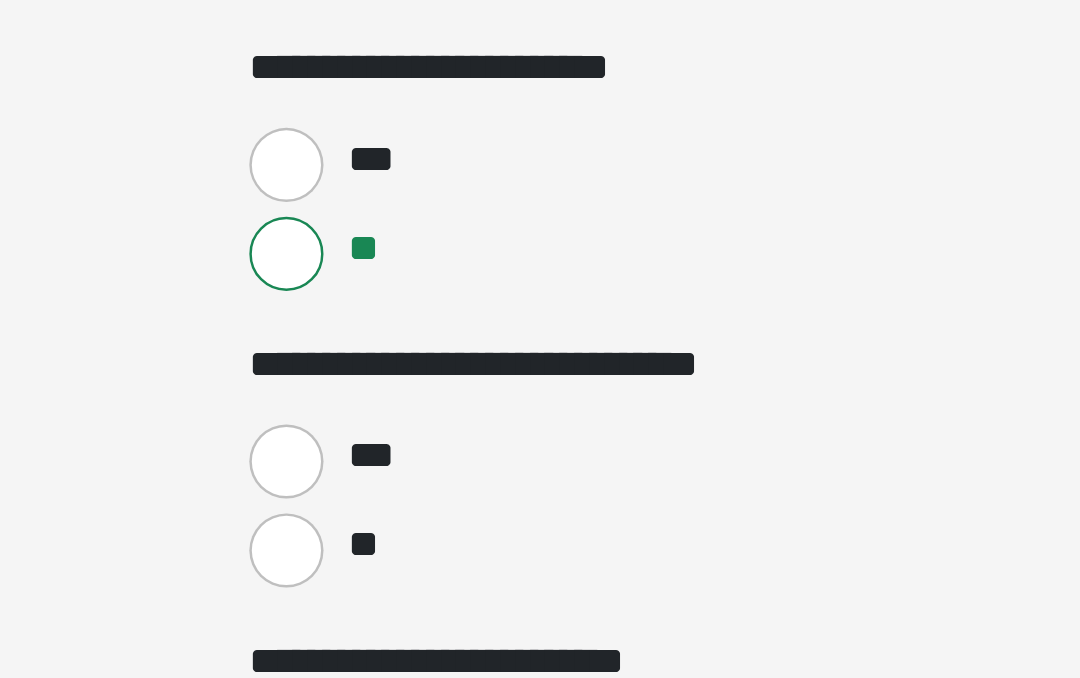 click on "**" at bounding box center [370, 595] 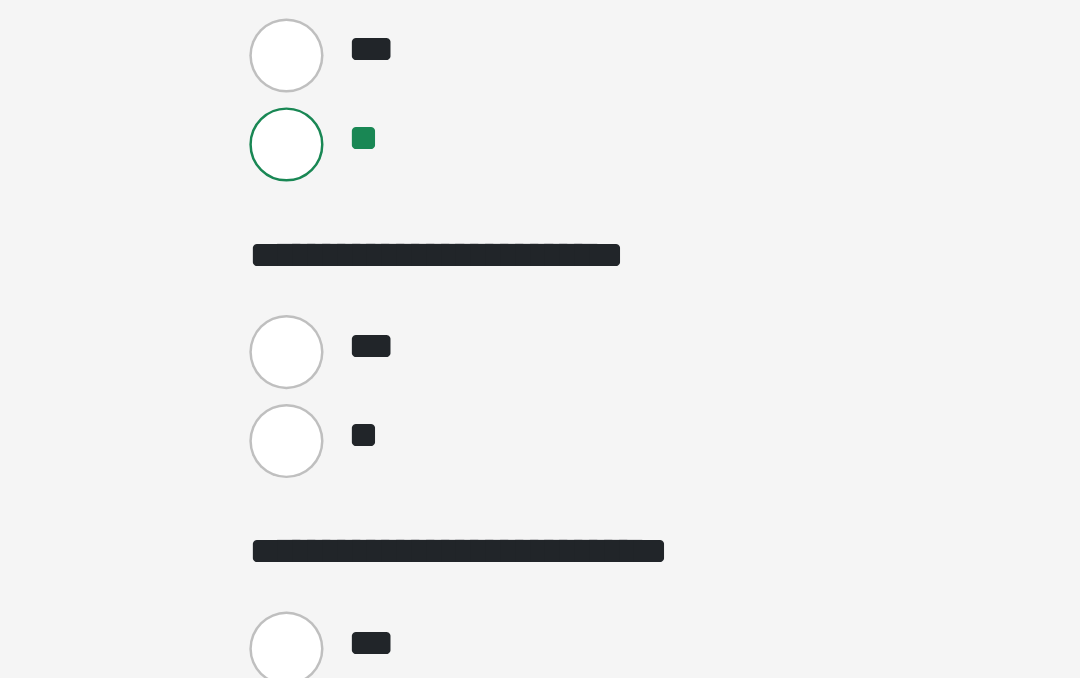 scroll, scrollTop: 1389, scrollLeft: 0, axis: vertical 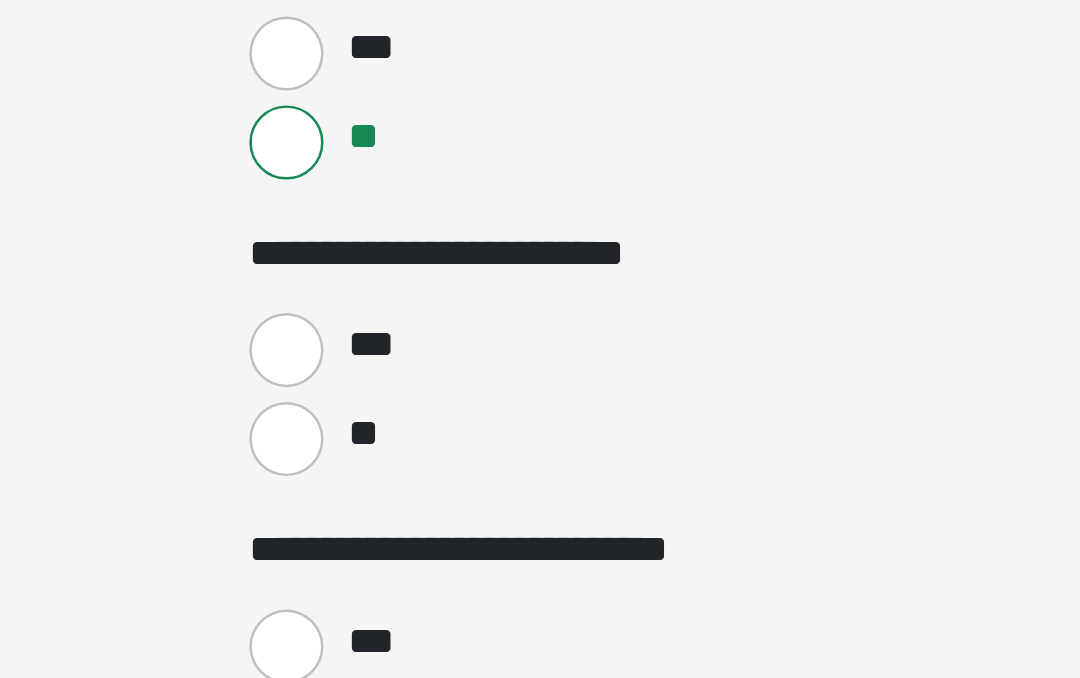 click on "***" at bounding box center [370, 514] 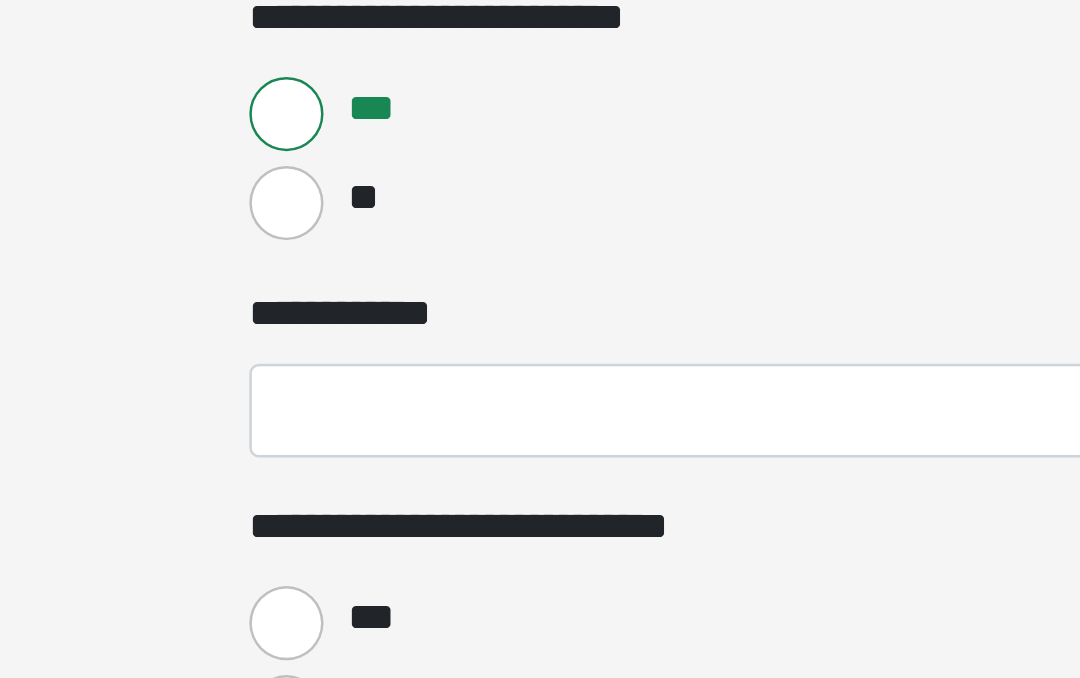 scroll, scrollTop: 1492, scrollLeft: 0, axis: vertical 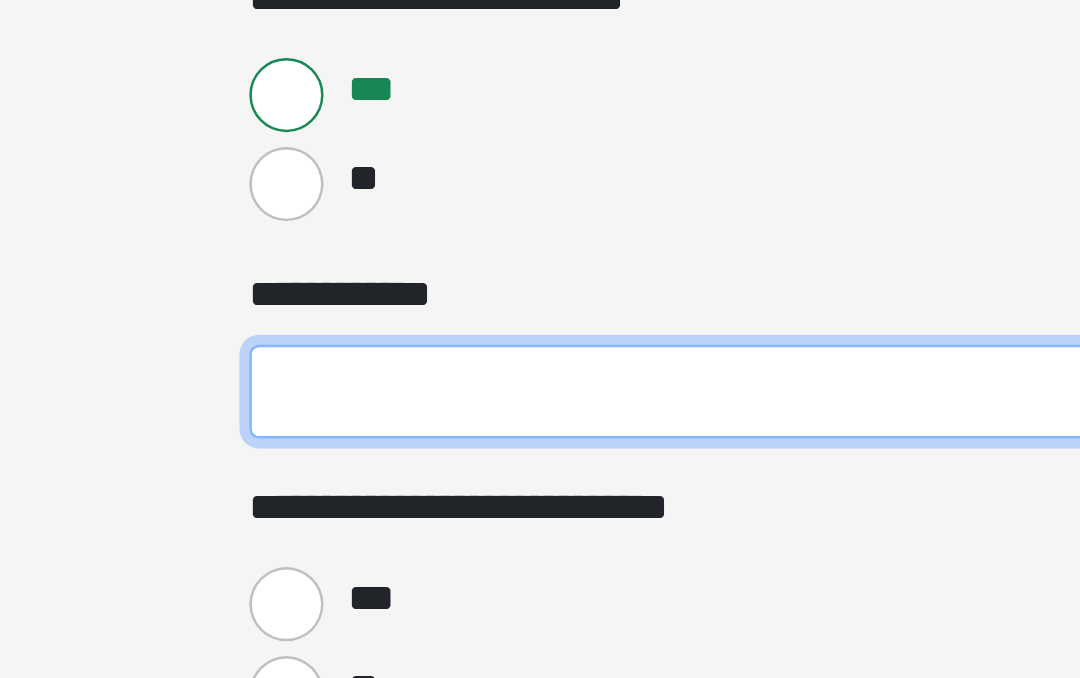 click on "**********" at bounding box center [540, 531] 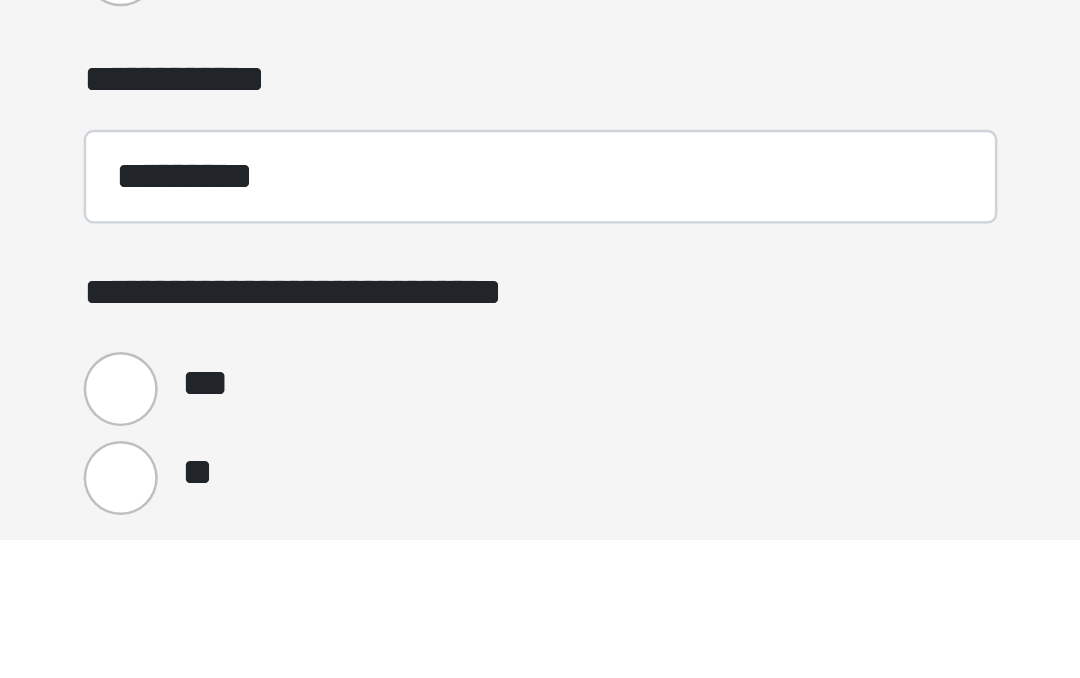 scroll, scrollTop: 1580, scrollLeft: 0, axis: vertical 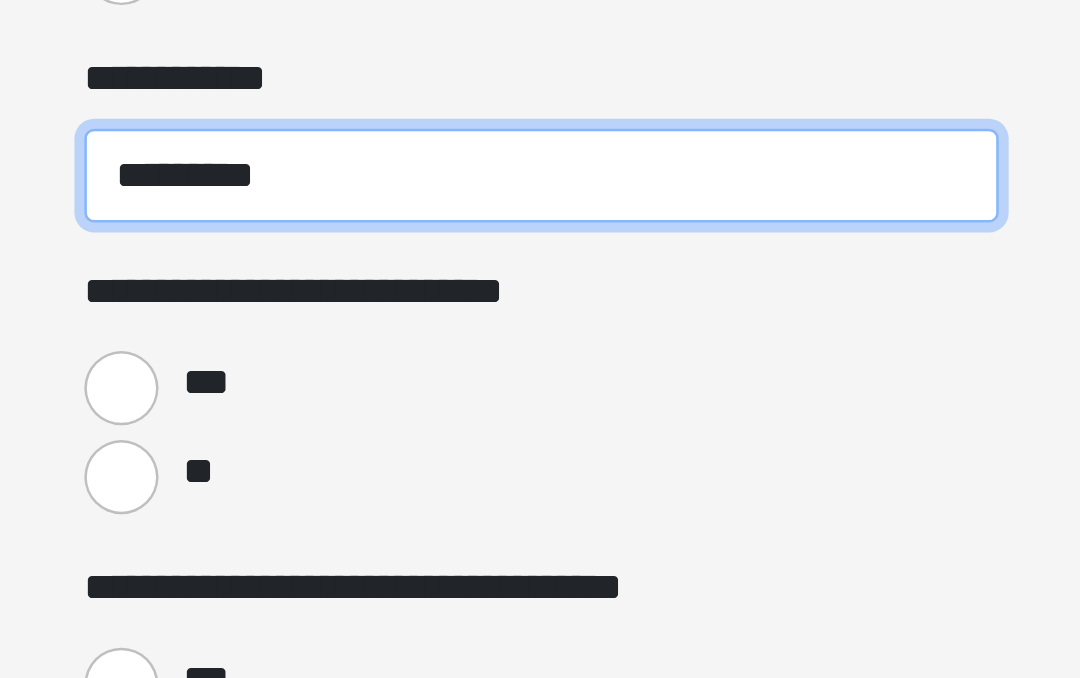 click on "*********" at bounding box center [540, 443] 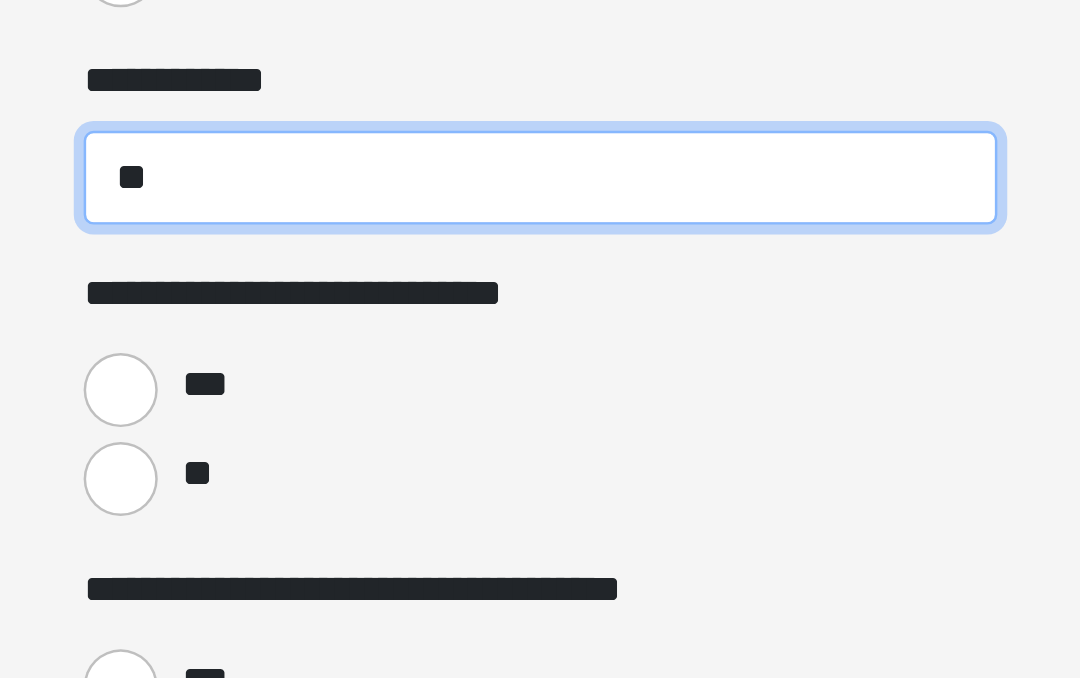 type on "*" 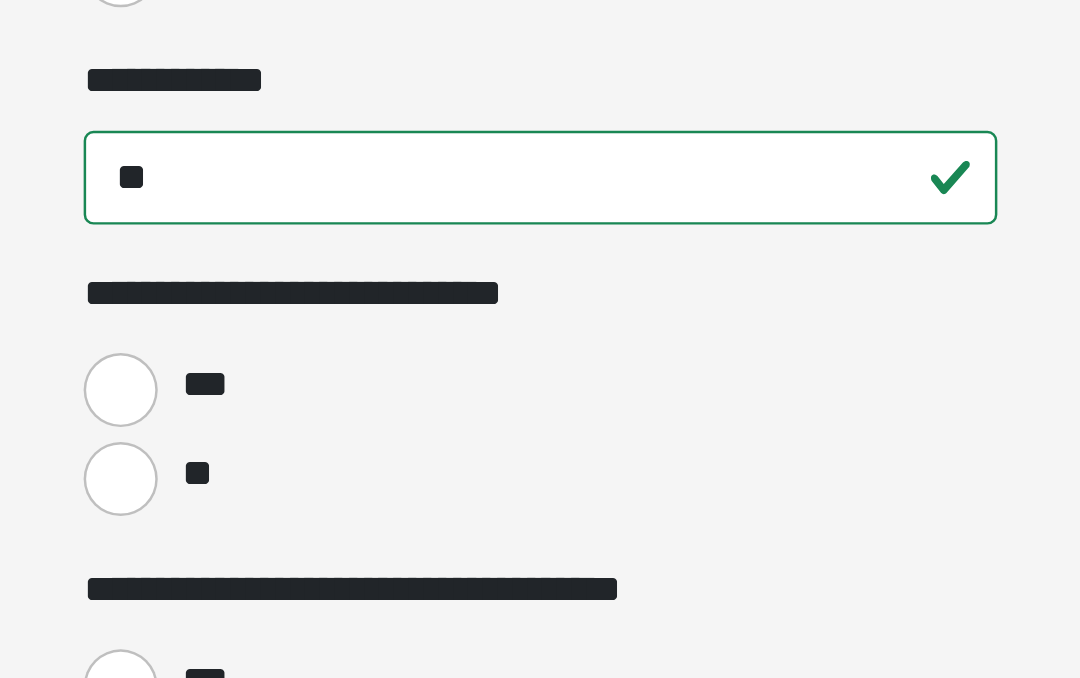 scroll, scrollTop: 1580, scrollLeft: 0, axis: vertical 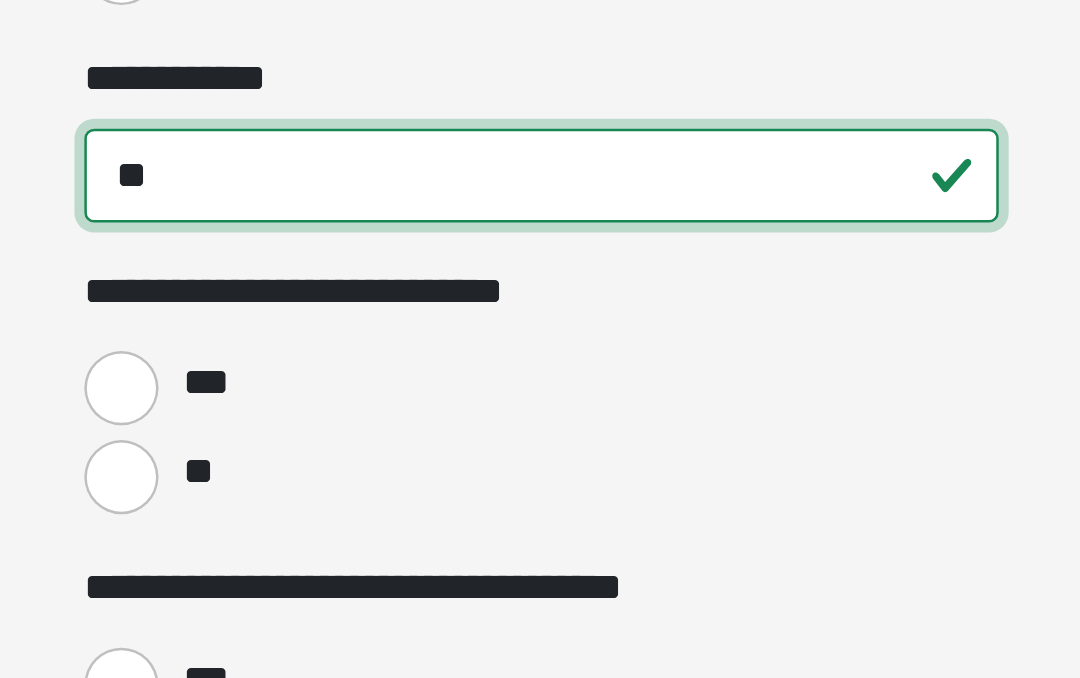type on "**" 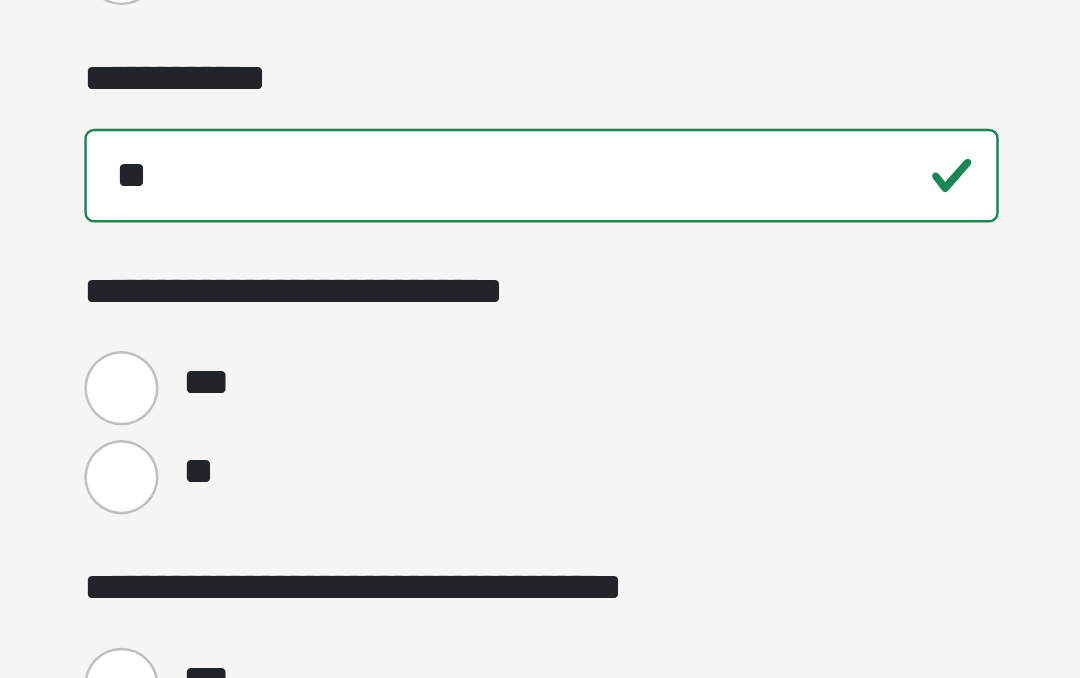click on "**" at bounding box center [370, 565] 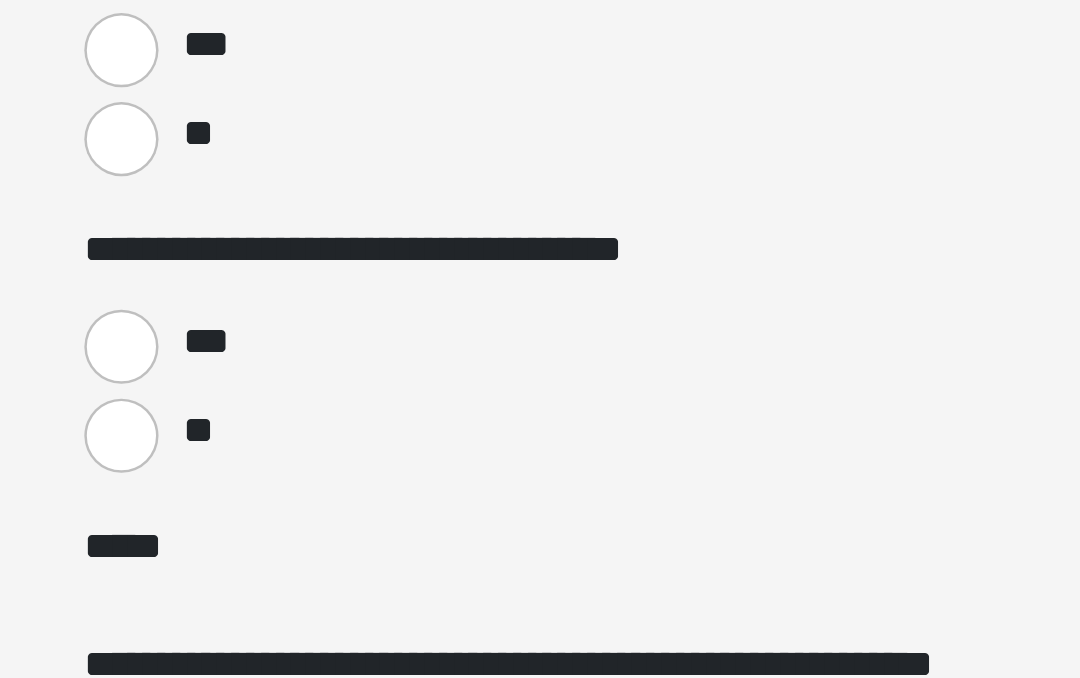 scroll, scrollTop: 1717, scrollLeft: 0, axis: vertical 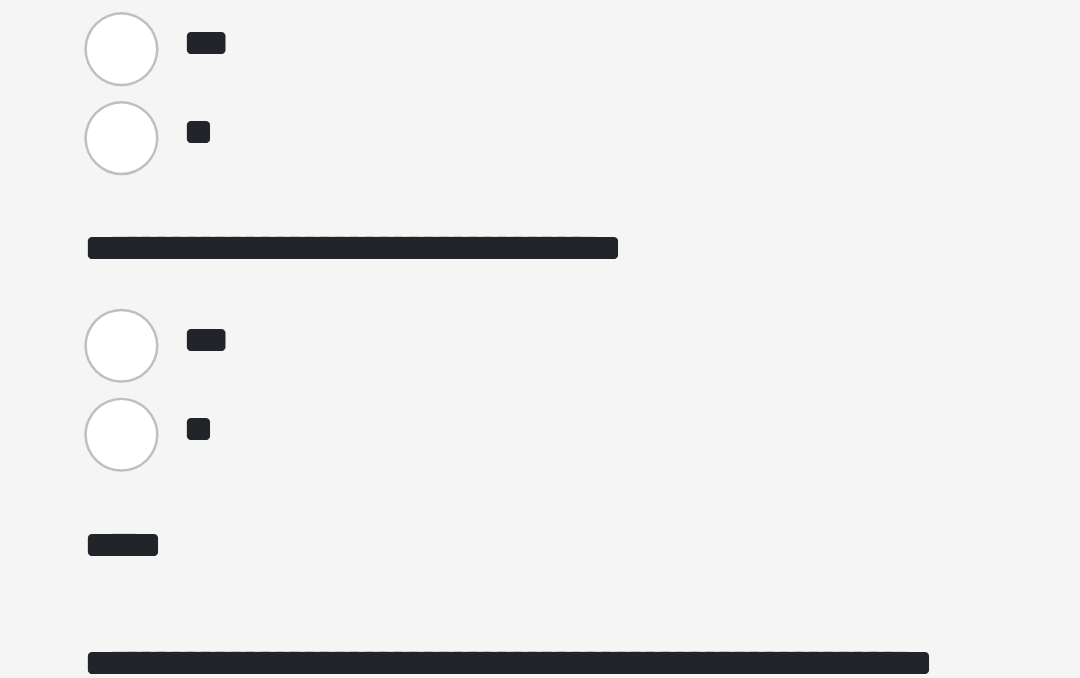 click on "**" at bounding box center (370, 548) 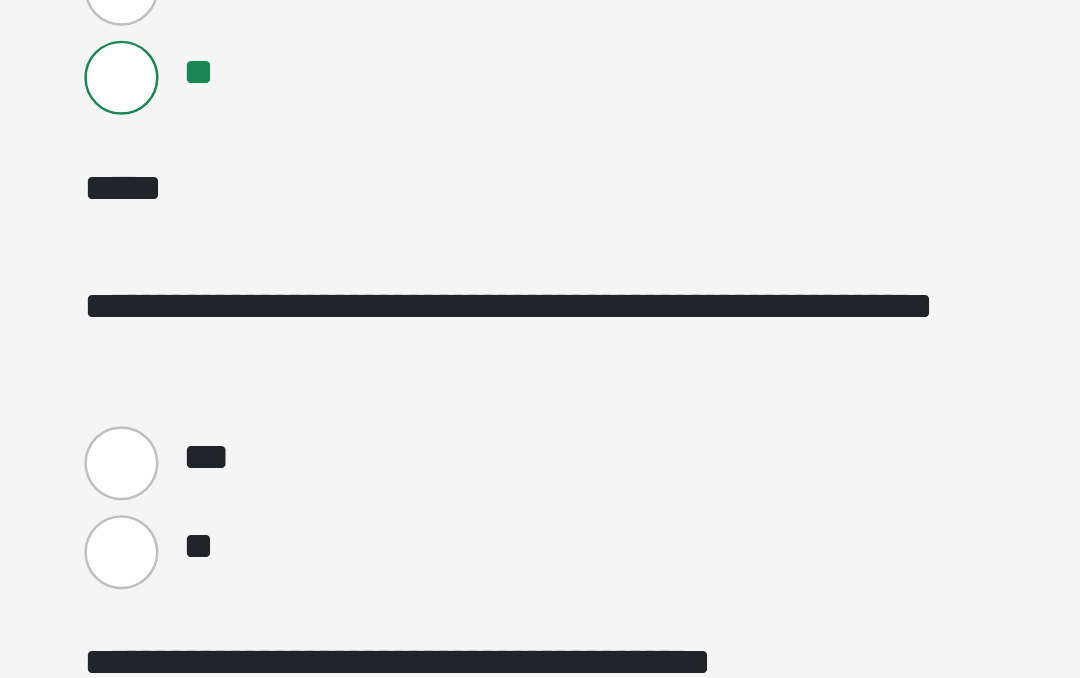 scroll, scrollTop: 1861, scrollLeft: 0, axis: vertical 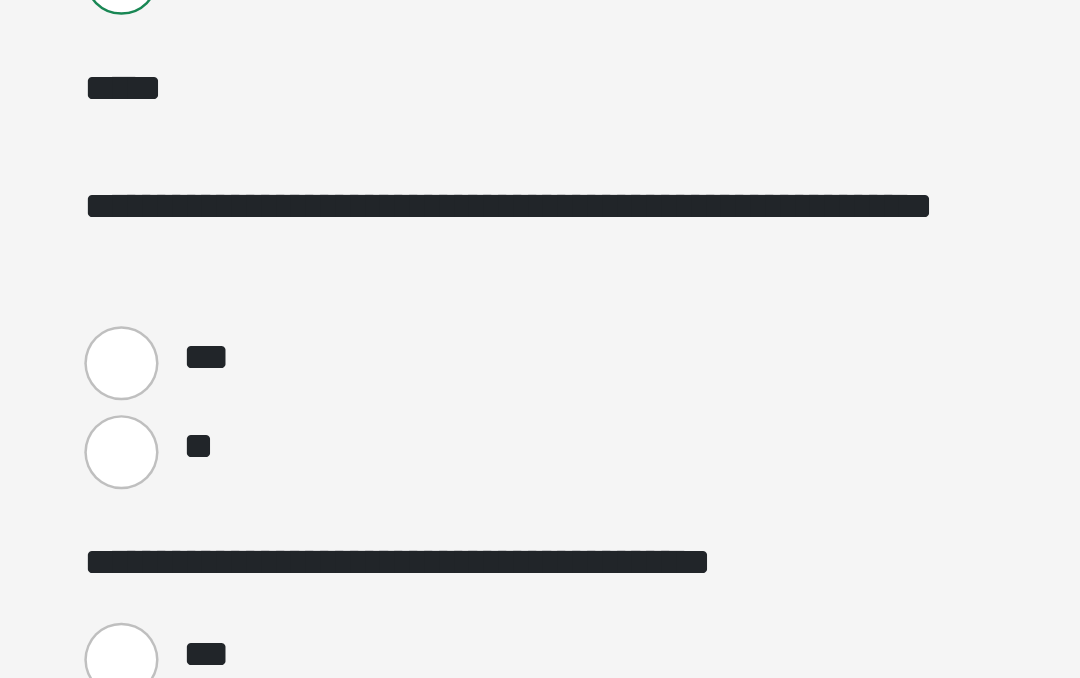 click on "**" at bounding box center [370, 555] 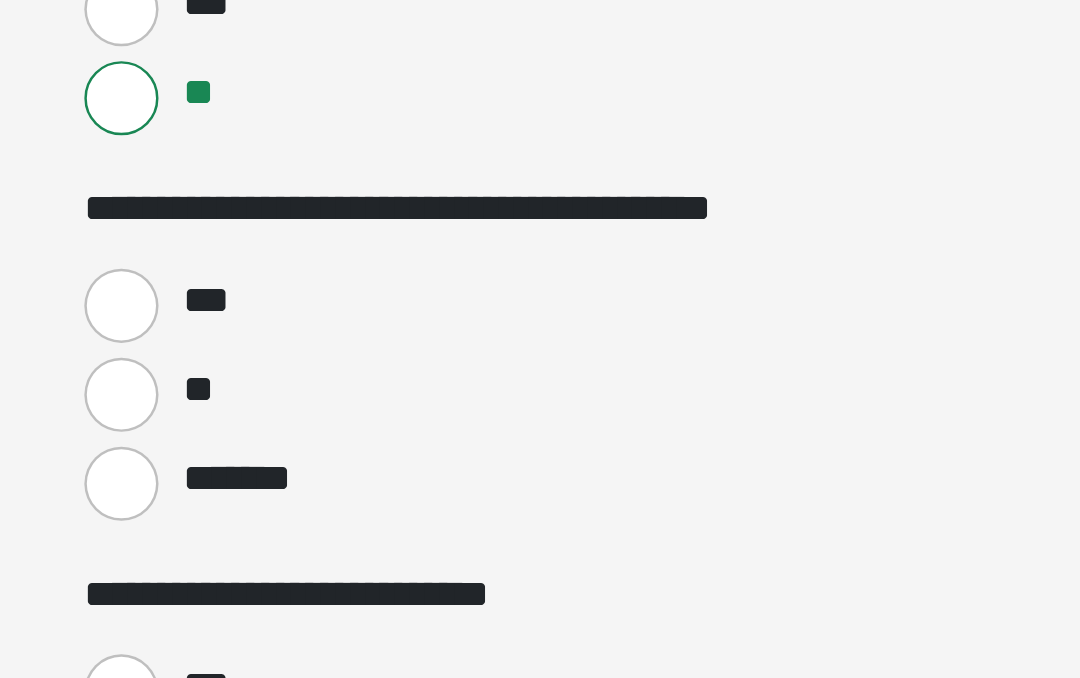 scroll, scrollTop: 2048, scrollLeft: 0, axis: vertical 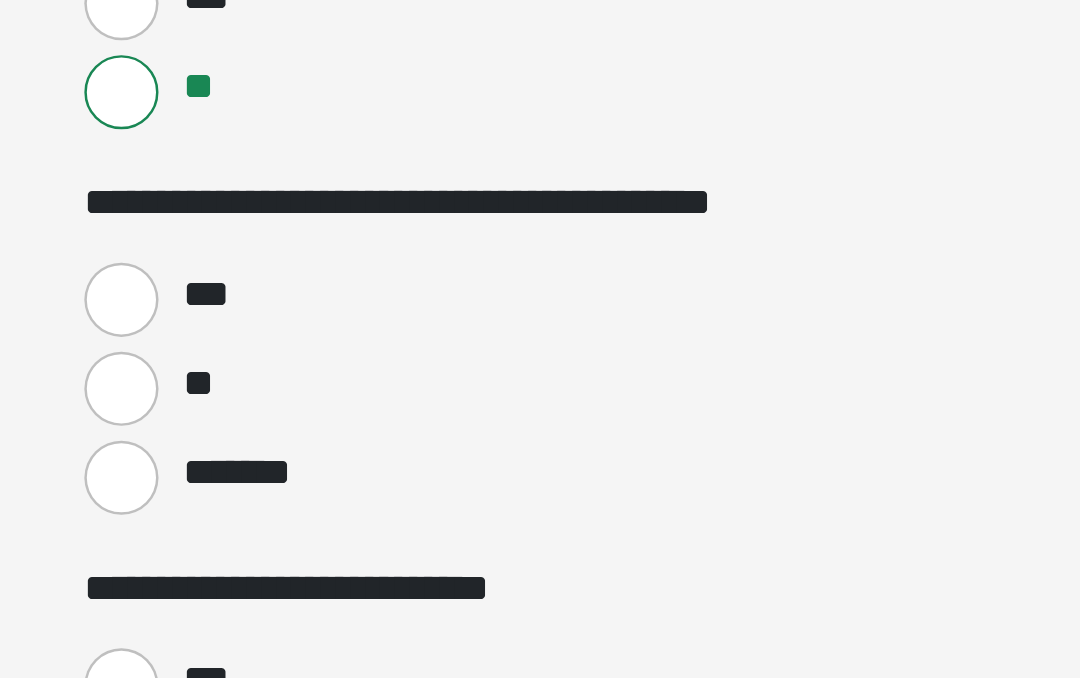 click on "**" at bounding box center (370, 529) 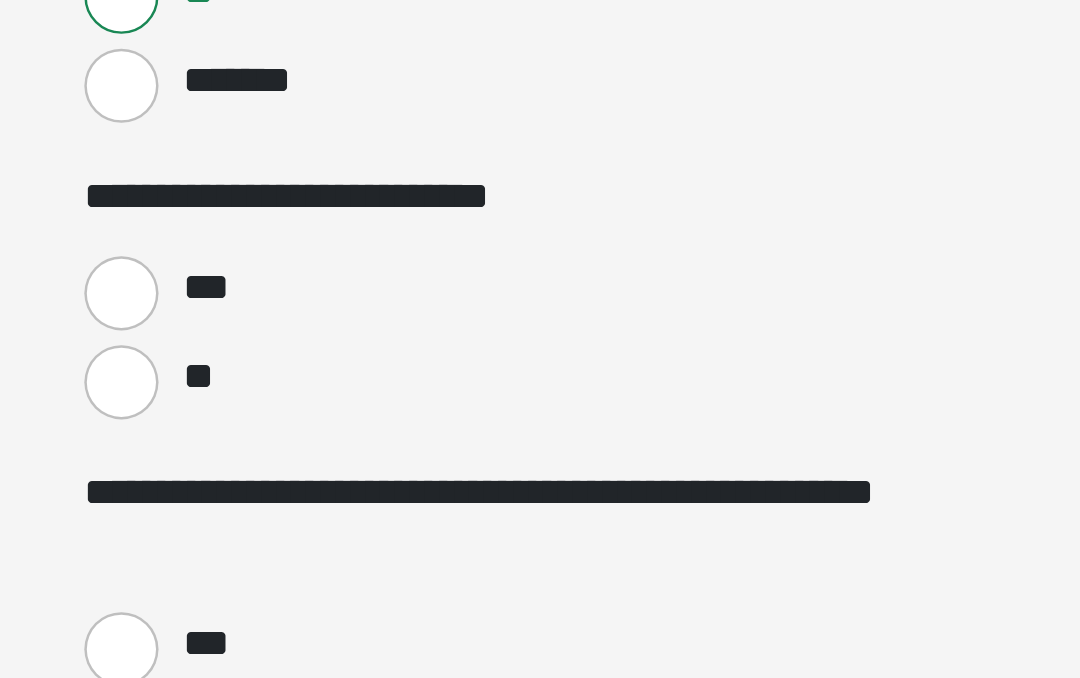 scroll, scrollTop: 2207, scrollLeft: 0, axis: vertical 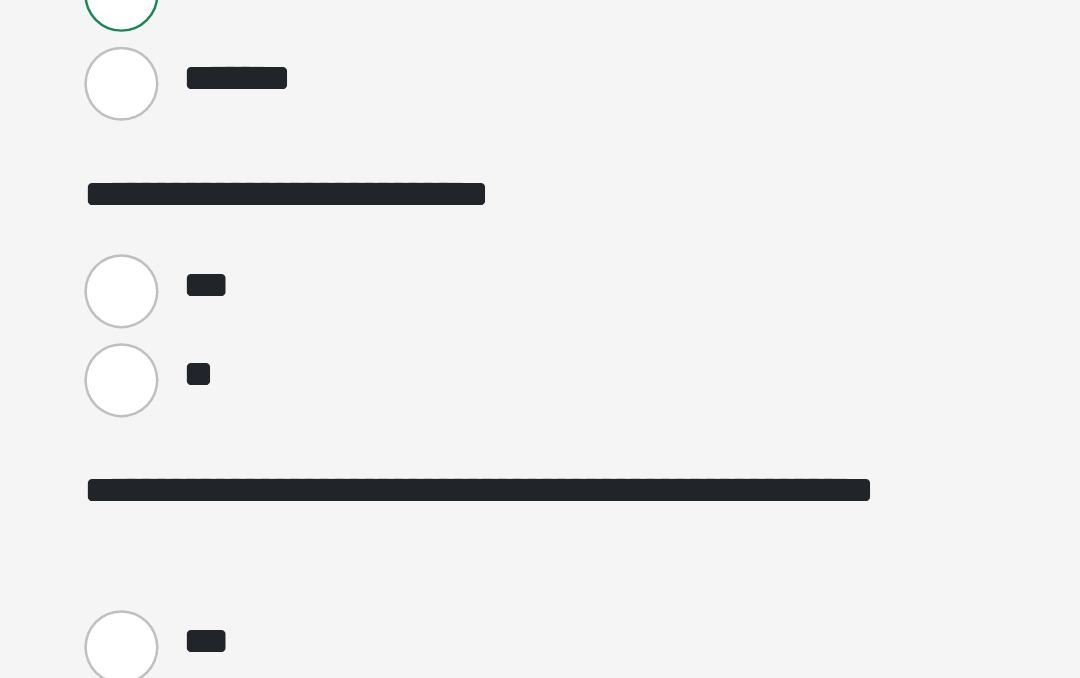 click on "**" at bounding box center [370, 526] 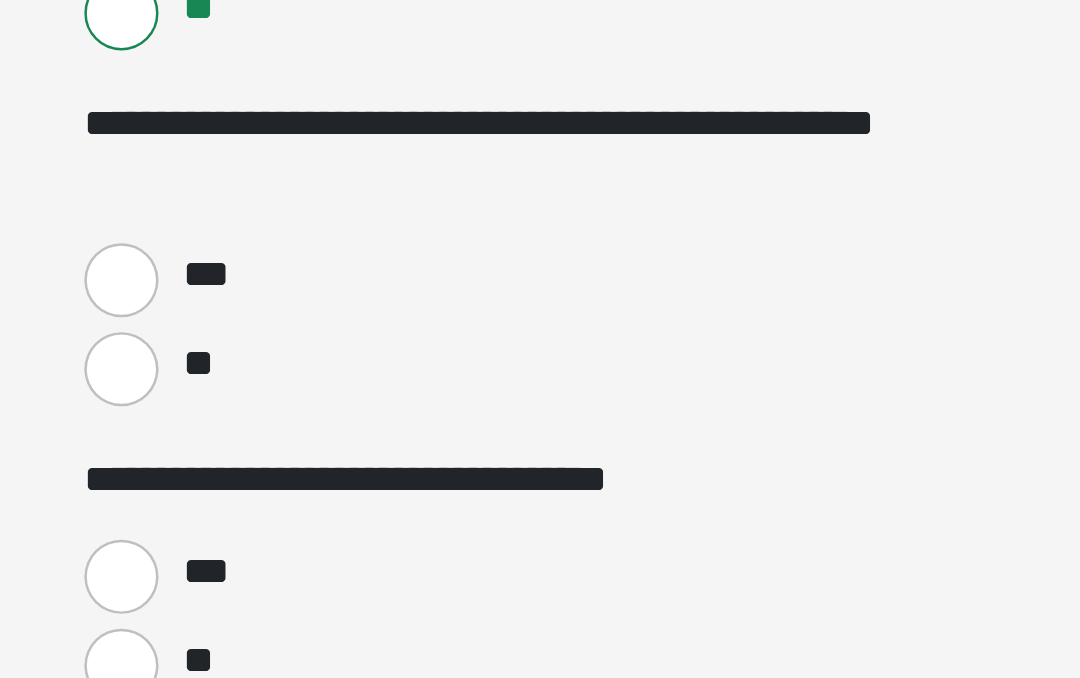 scroll, scrollTop: 2355, scrollLeft: 0, axis: vertical 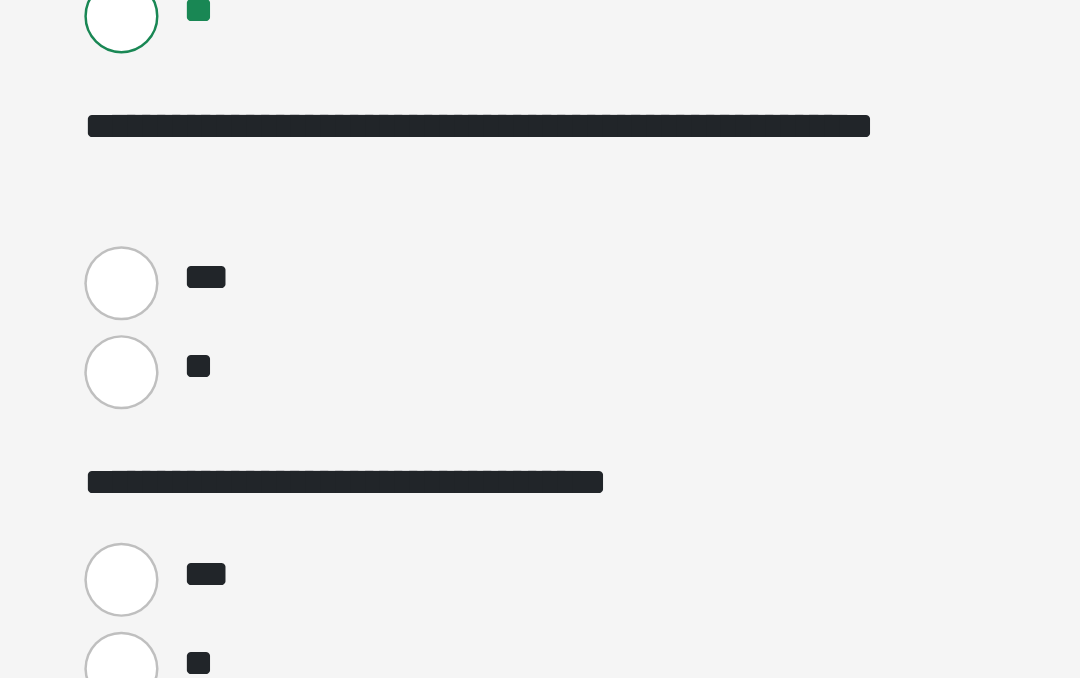click on "**" at bounding box center [370, 642] 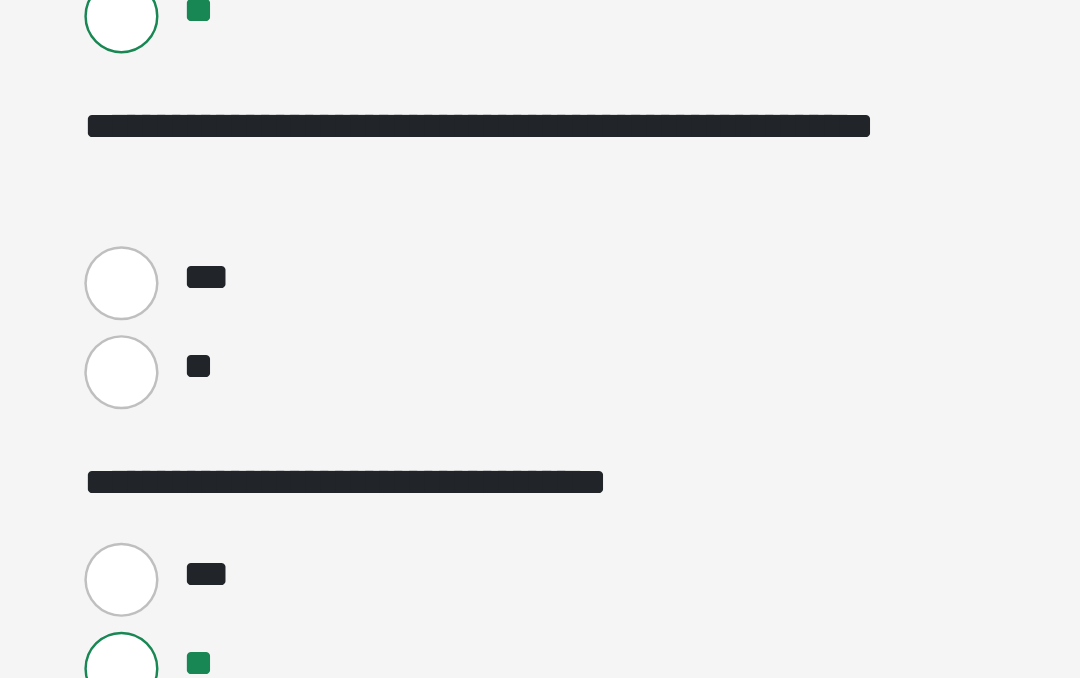 click on "**" at bounding box center (370, 522) 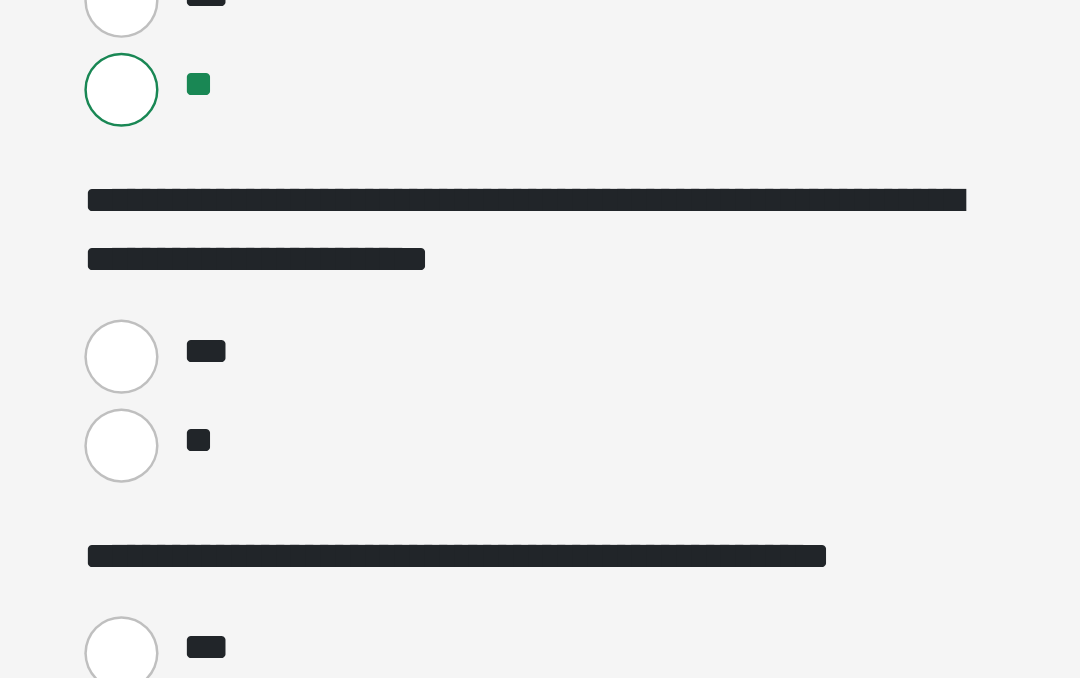 scroll, scrollTop: 2589, scrollLeft: 0, axis: vertical 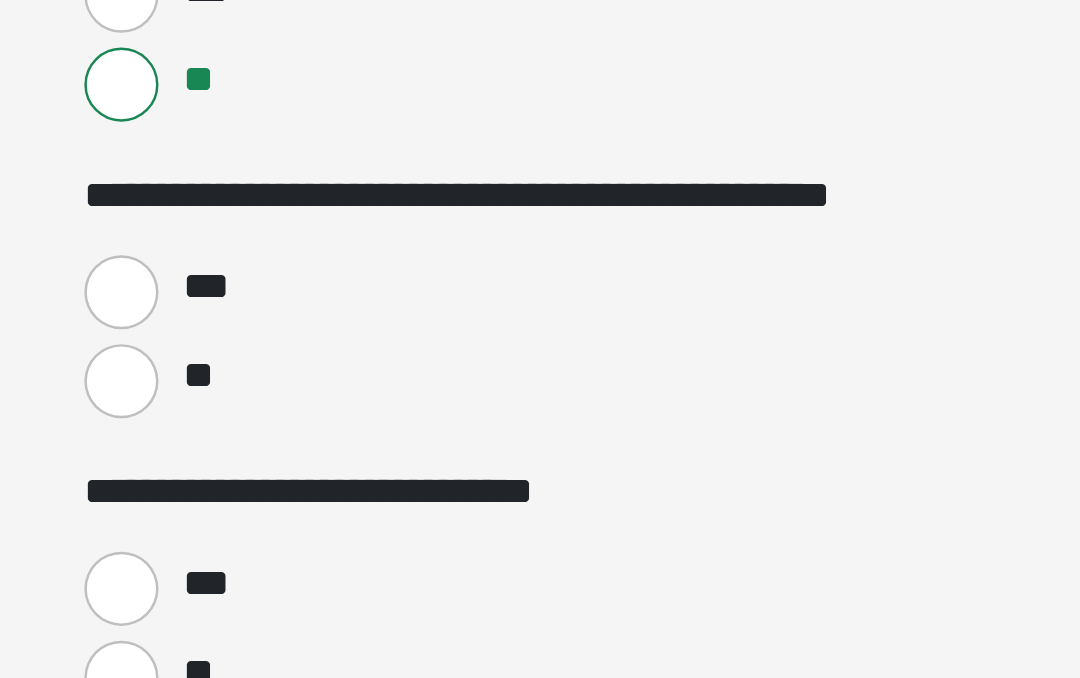 click on "**" at bounding box center [370, 526] 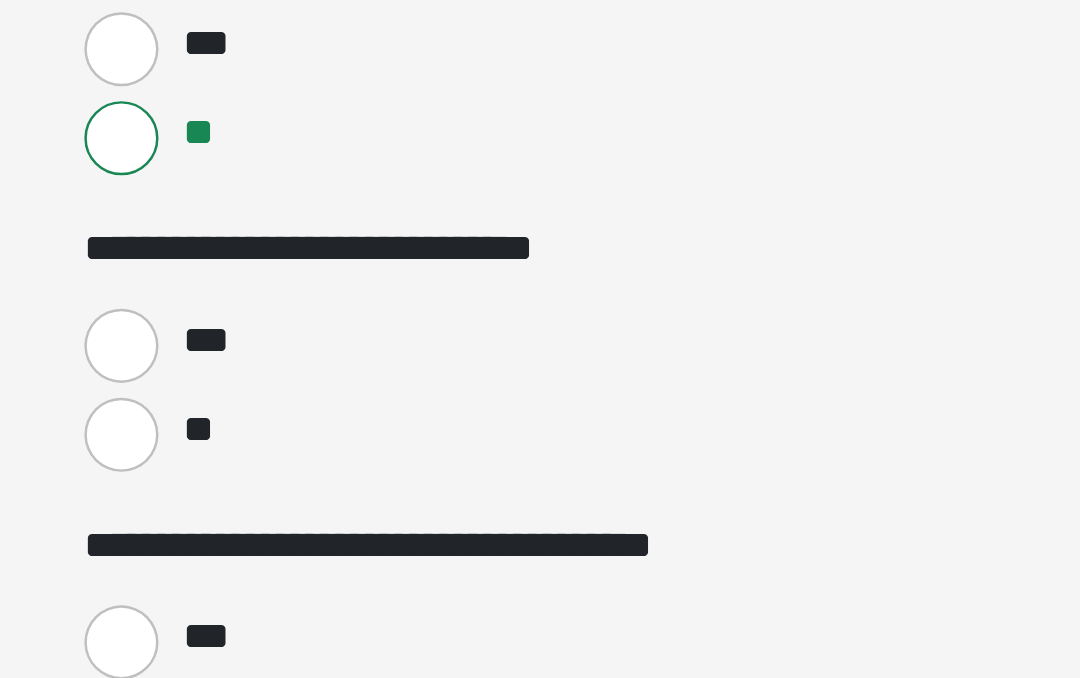 scroll, scrollTop: 2833, scrollLeft: 0, axis: vertical 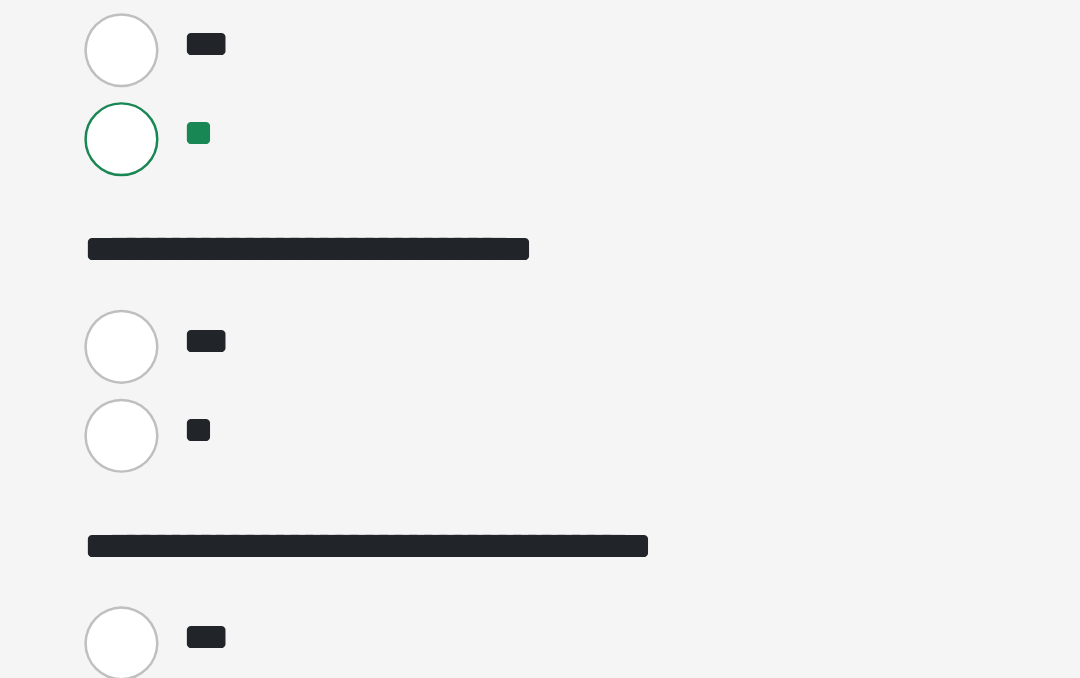 click on "**" at bounding box center [370, 548] 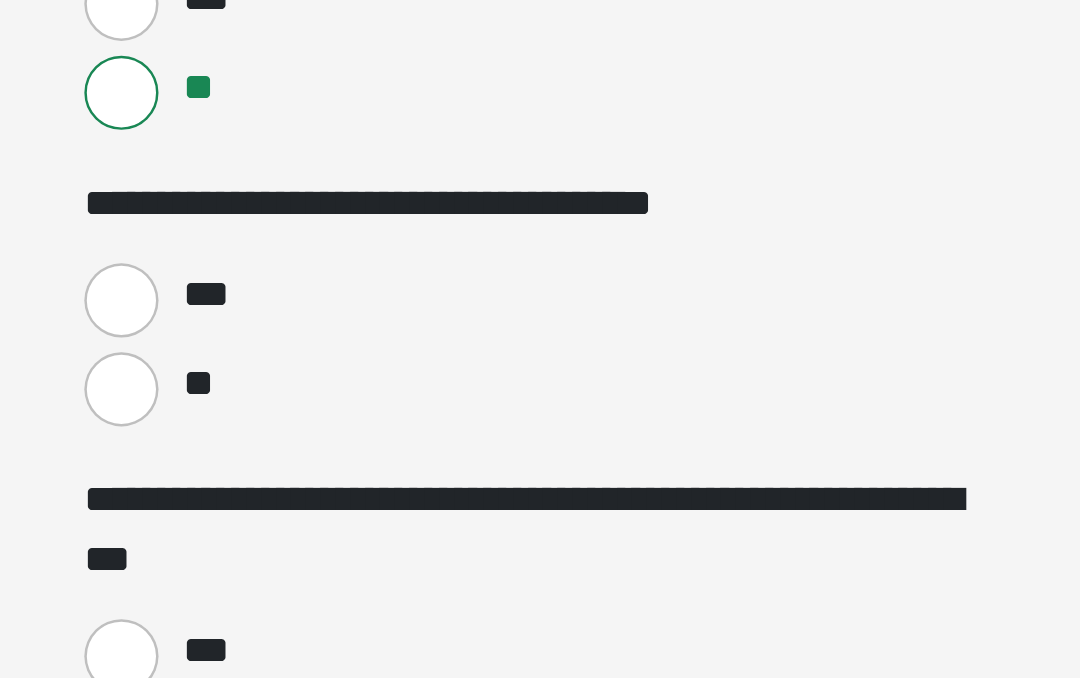 scroll, scrollTop: 2972, scrollLeft: 0, axis: vertical 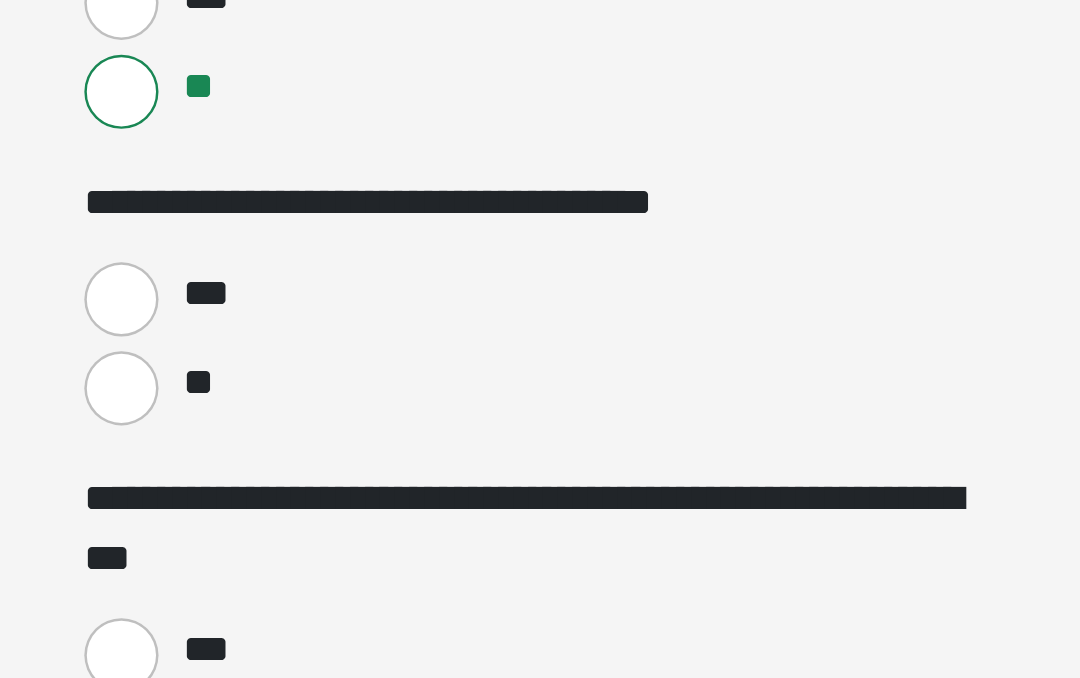 click on "**" at bounding box center [370, 529] 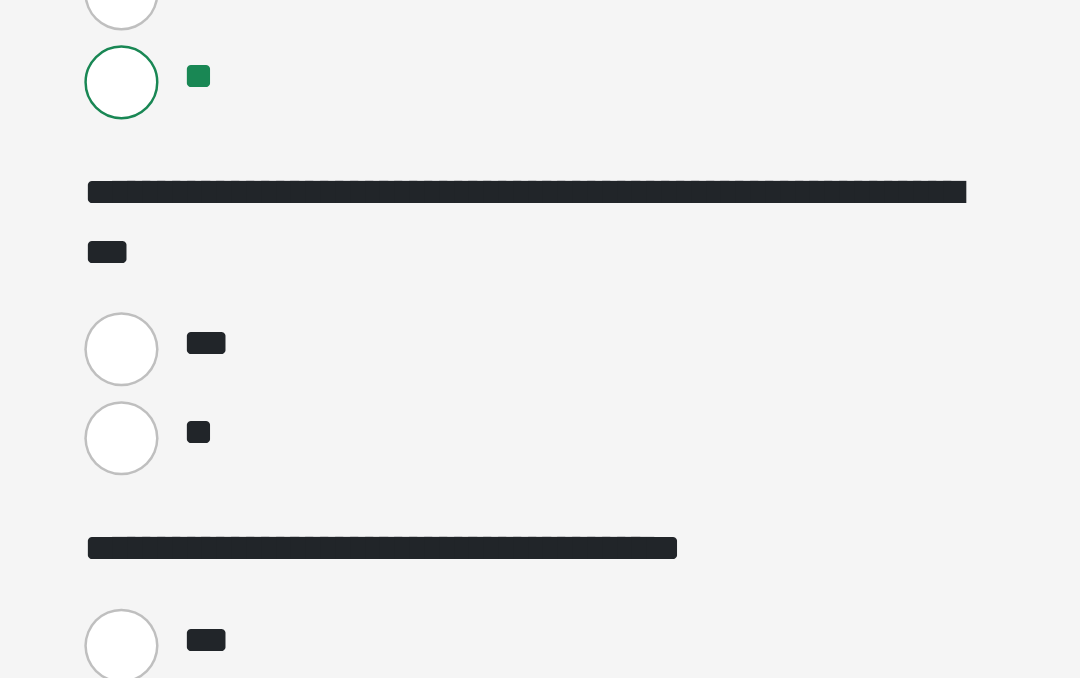 scroll, scrollTop: 3096, scrollLeft: 0, axis: vertical 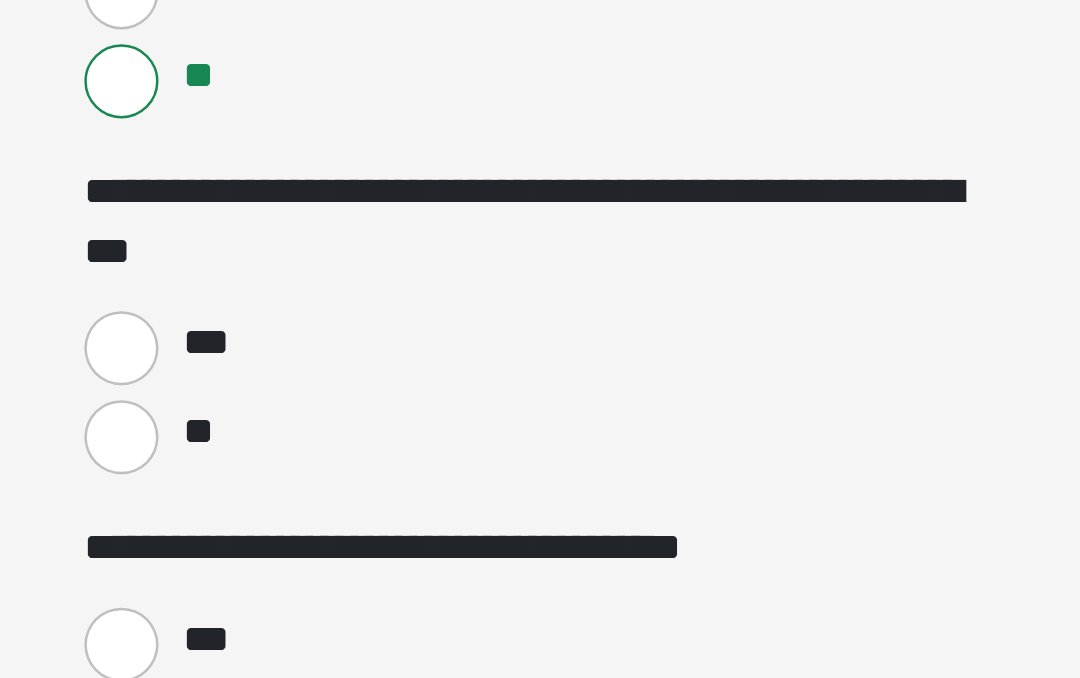 click on "**" at bounding box center [370, 549] 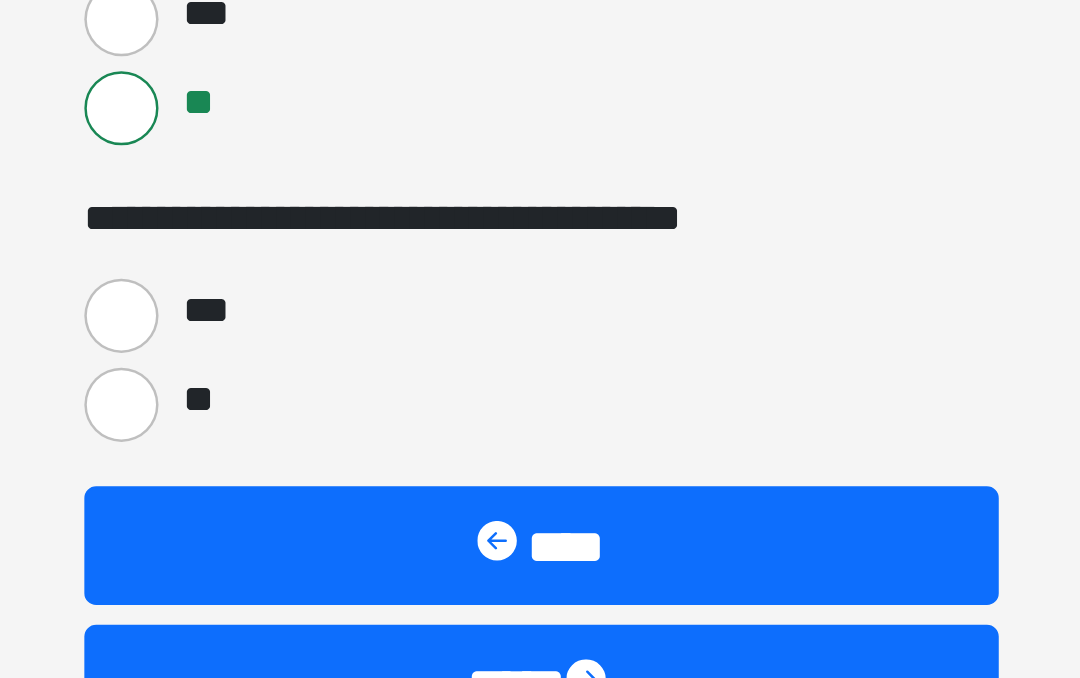 scroll, scrollTop: 3230, scrollLeft: 0, axis: vertical 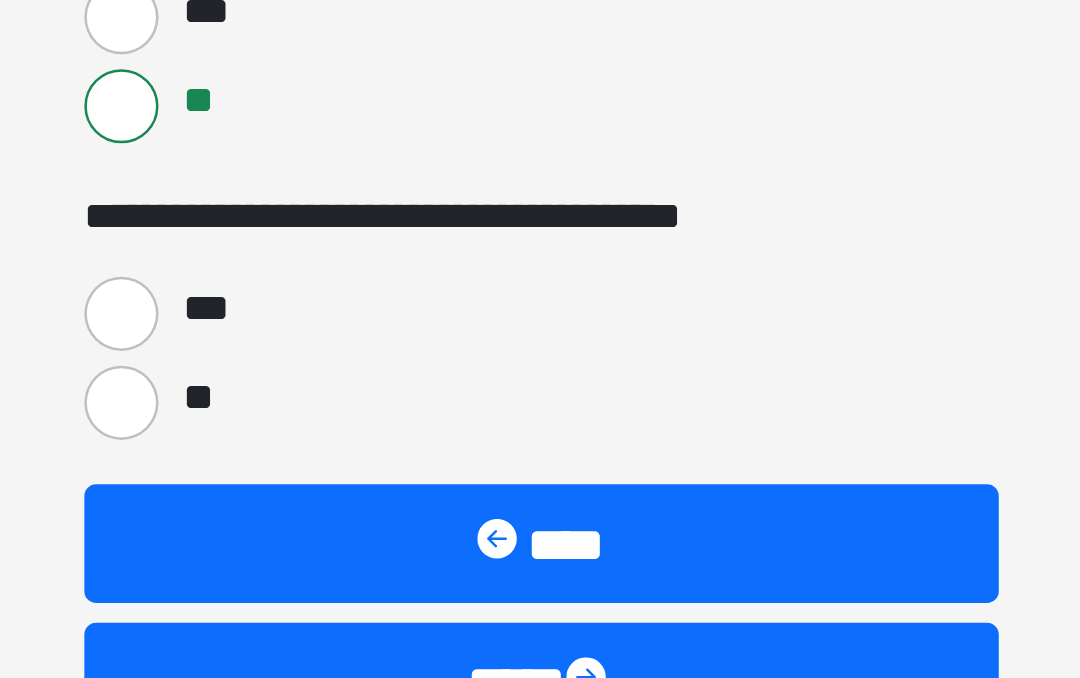 click on "**" at bounding box center [370, 535] 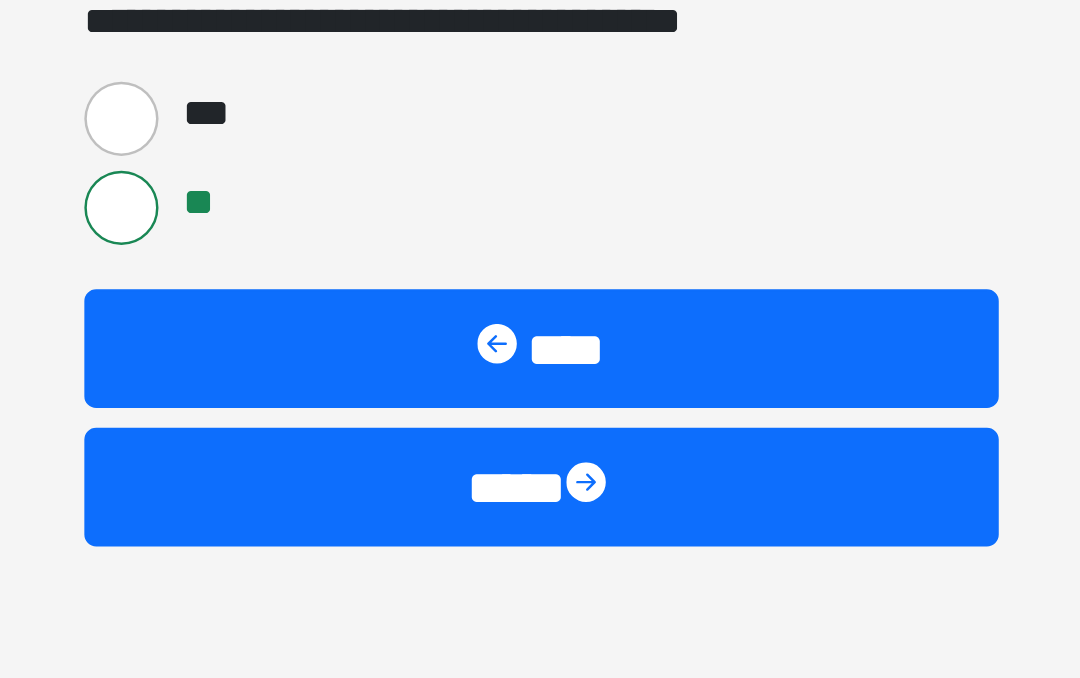 scroll, scrollTop: 3310, scrollLeft: 0, axis: vertical 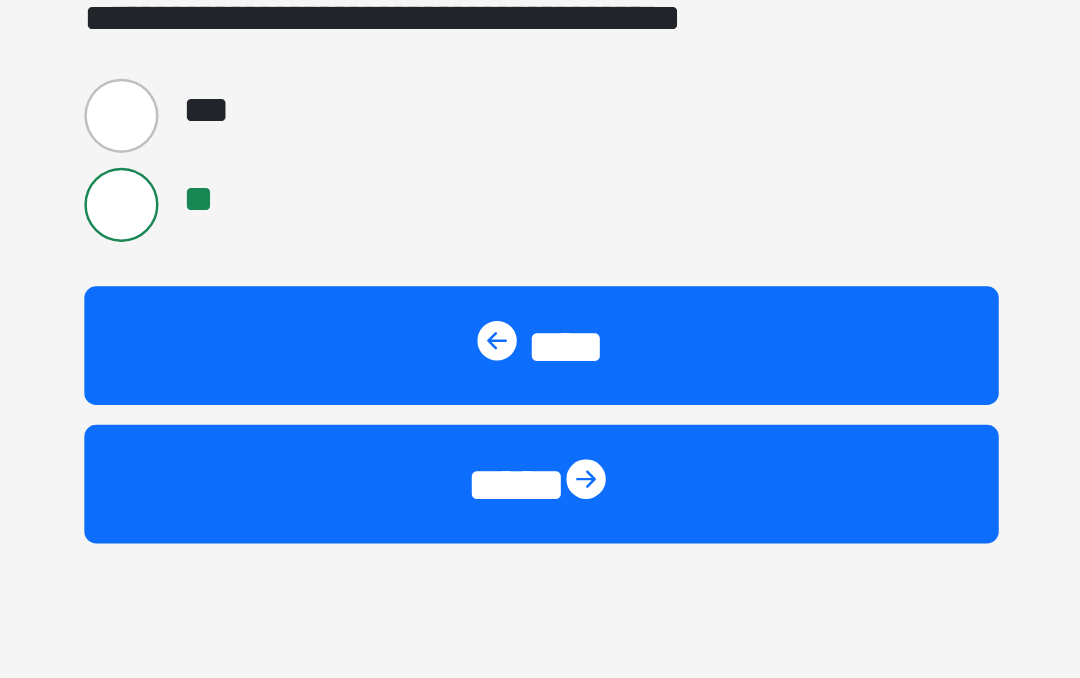 click at bounding box center (560, 568) 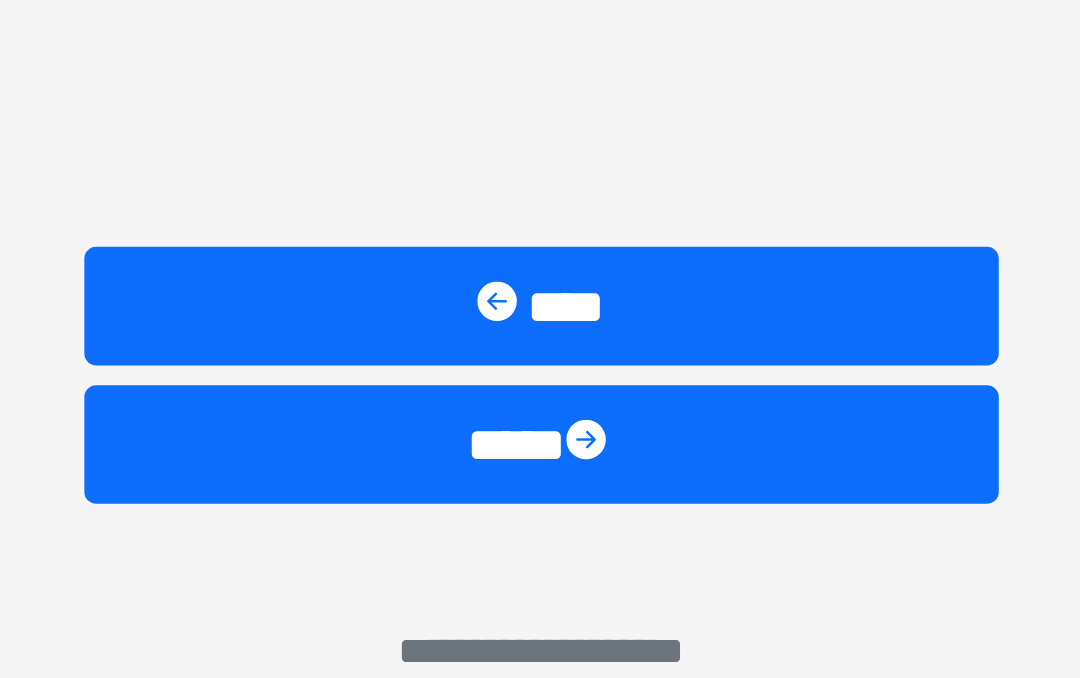 scroll, scrollTop: 1051, scrollLeft: 0, axis: vertical 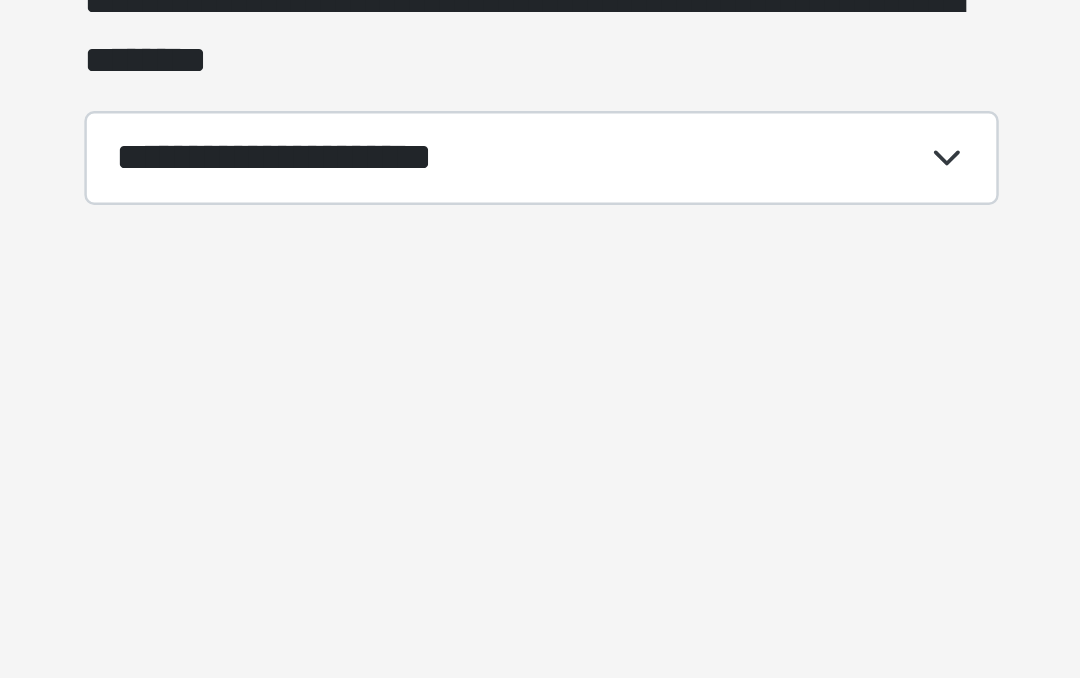 click on "**********" at bounding box center (540, -712) 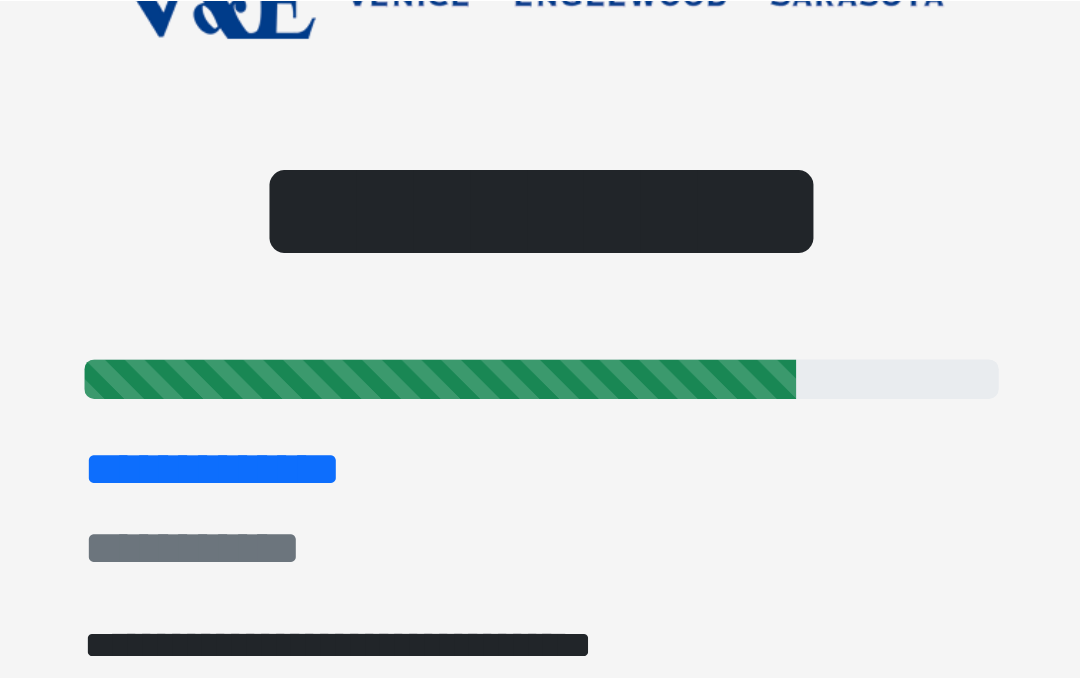 scroll, scrollTop: 117, scrollLeft: 0, axis: vertical 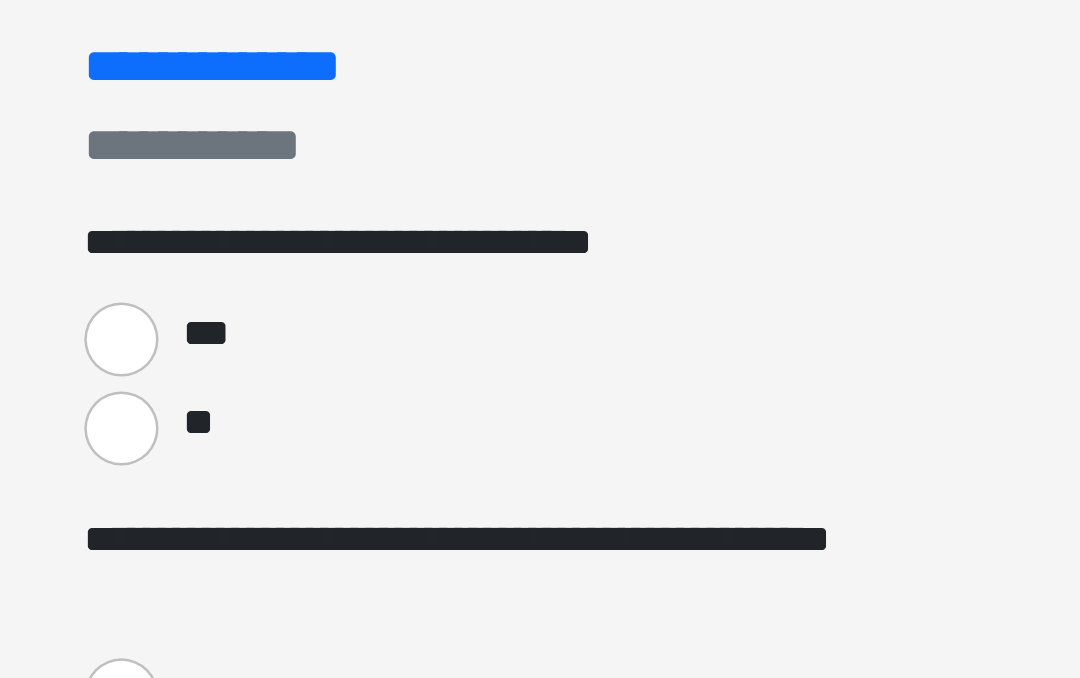 click on "***" at bounding box center [370, 302] 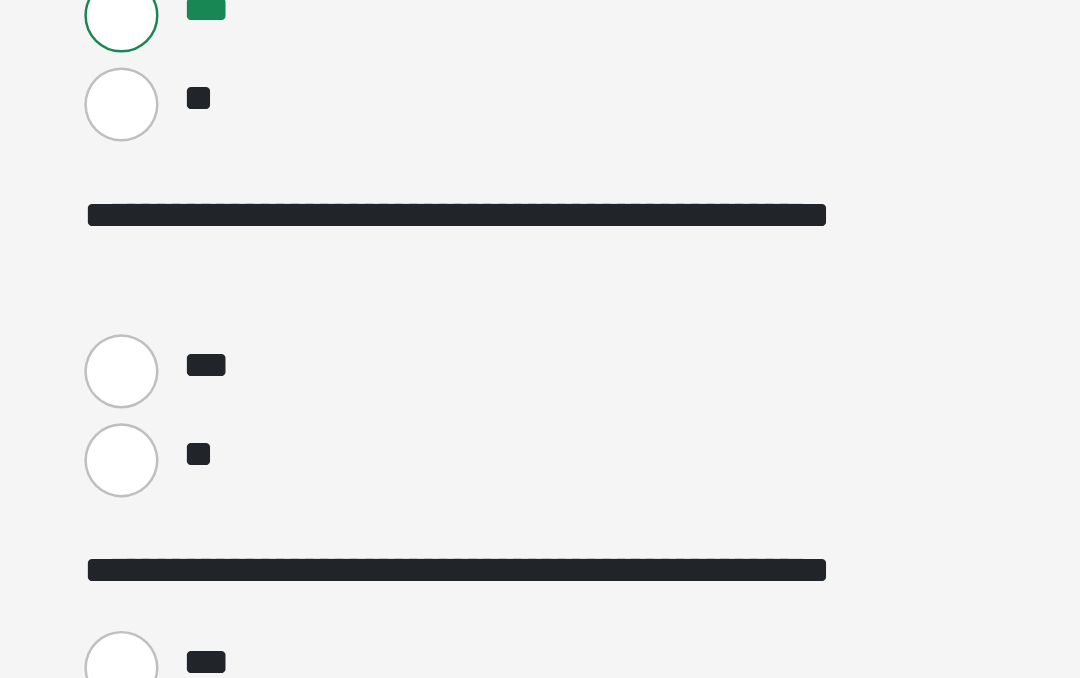 click on "**" at bounding box center [370, 482] 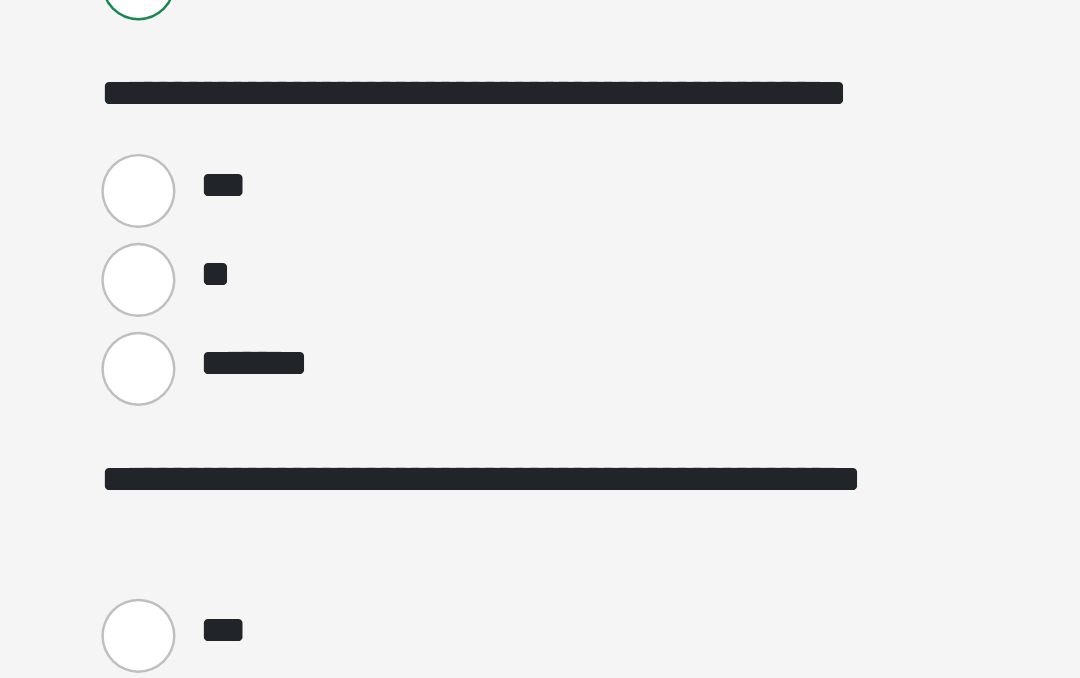 scroll, scrollTop: 248, scrollLeft: 0, axis: vertical 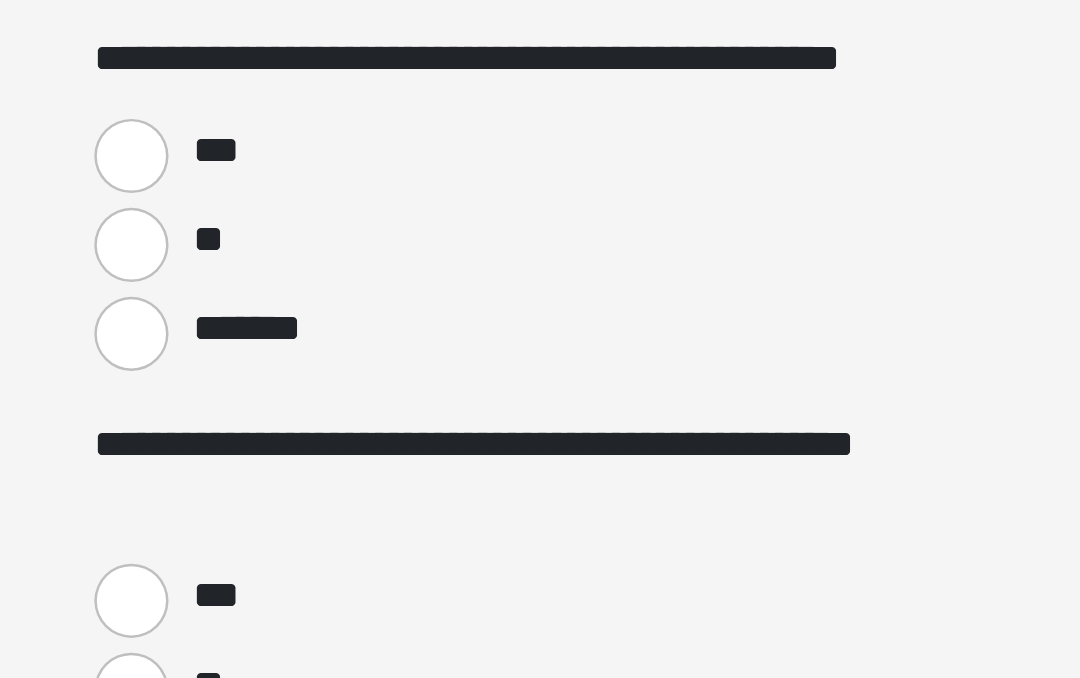 click on "**" at bounding box center [370, 471] 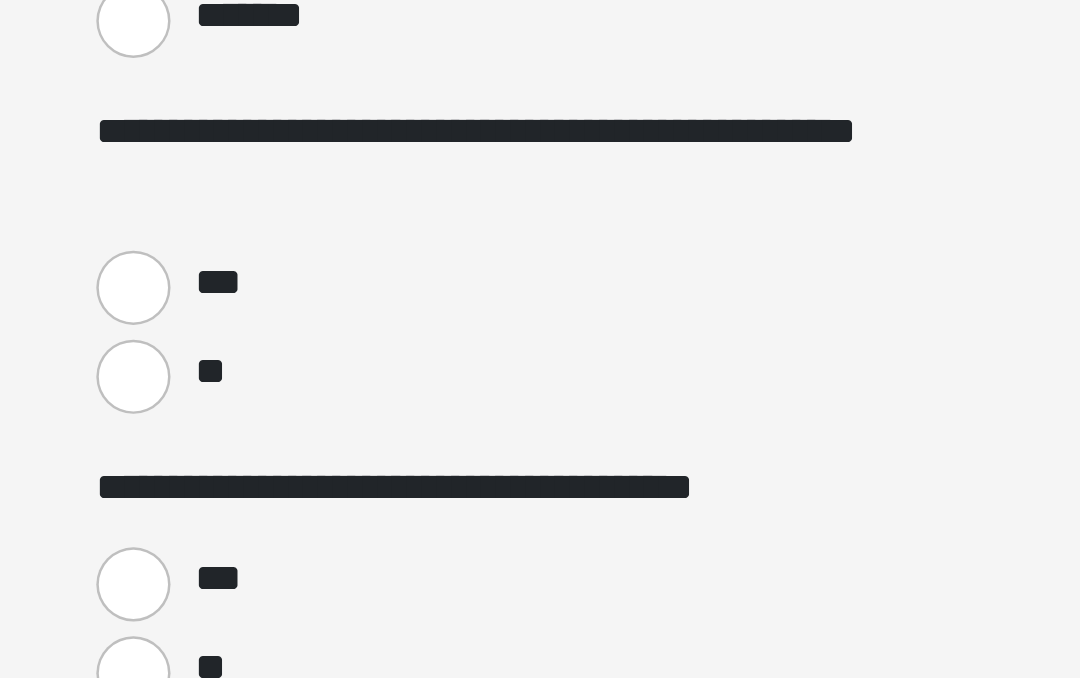 scroll, scrollTop: 374, scrollLeft: 0, axis: vertical 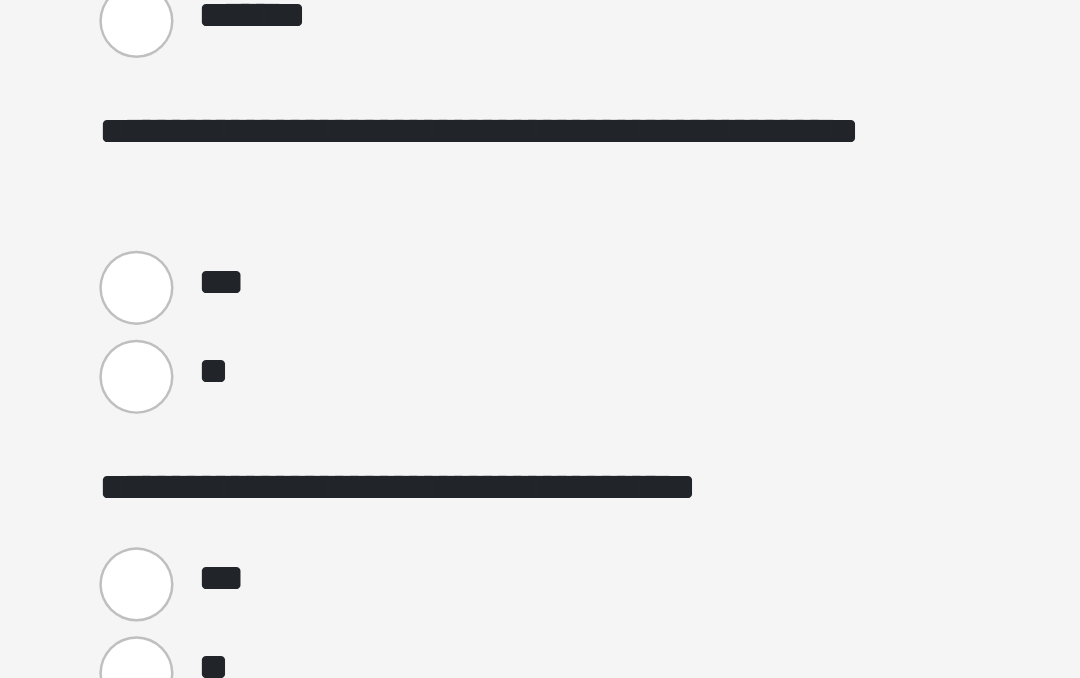 click on "**" at bounding box center (370, 525) 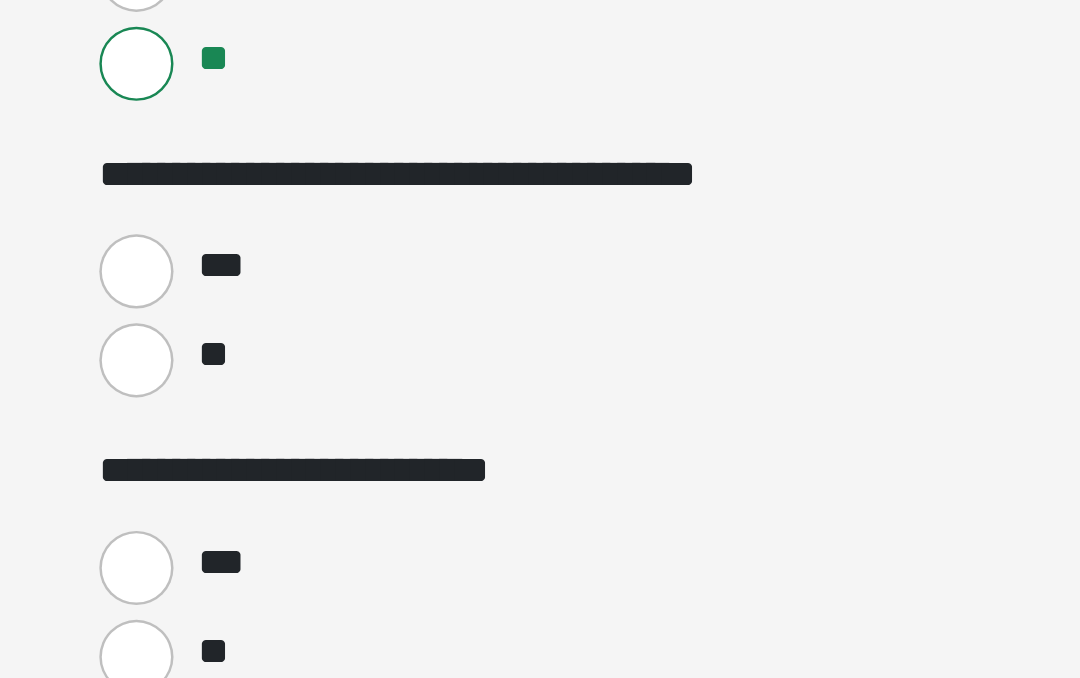 scroll, scrollTop: 502, scrollLeft: 0, axis: vertical 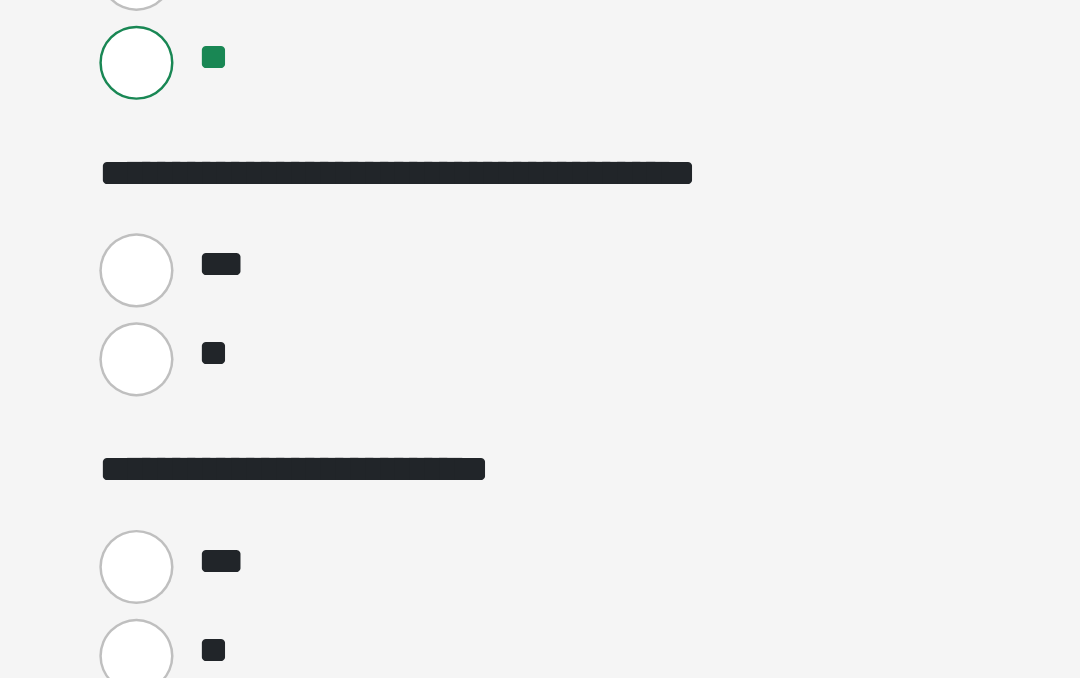 click on "**" at bounding box center [370, 517] 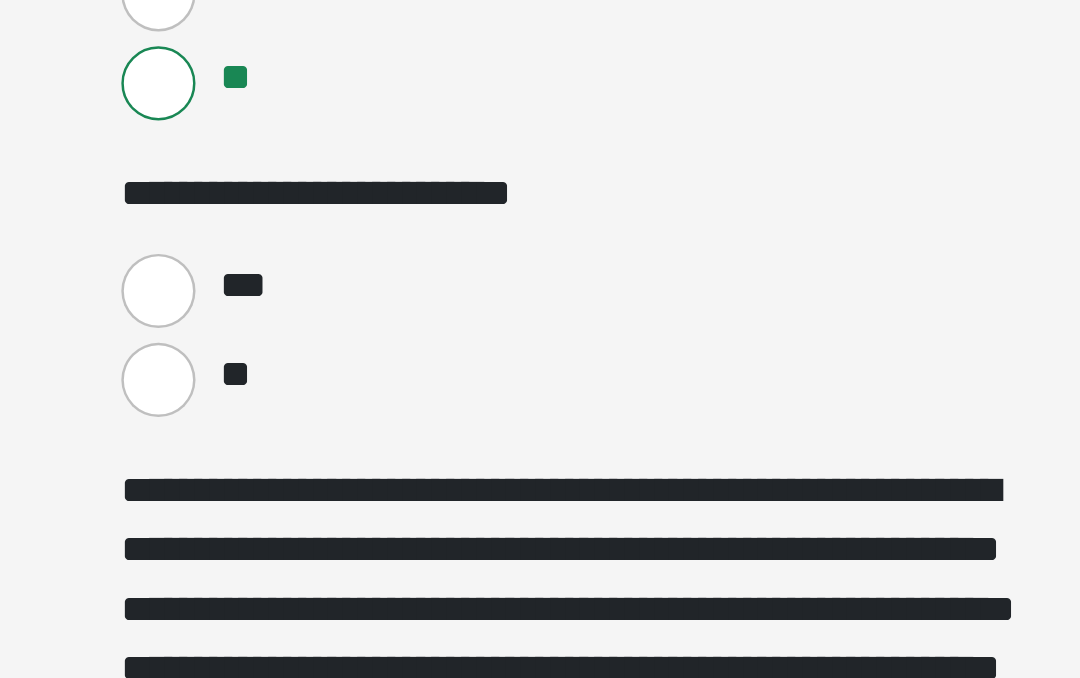 scroll, scrollTop: 615, scrollLeft: 0, axis: vertical 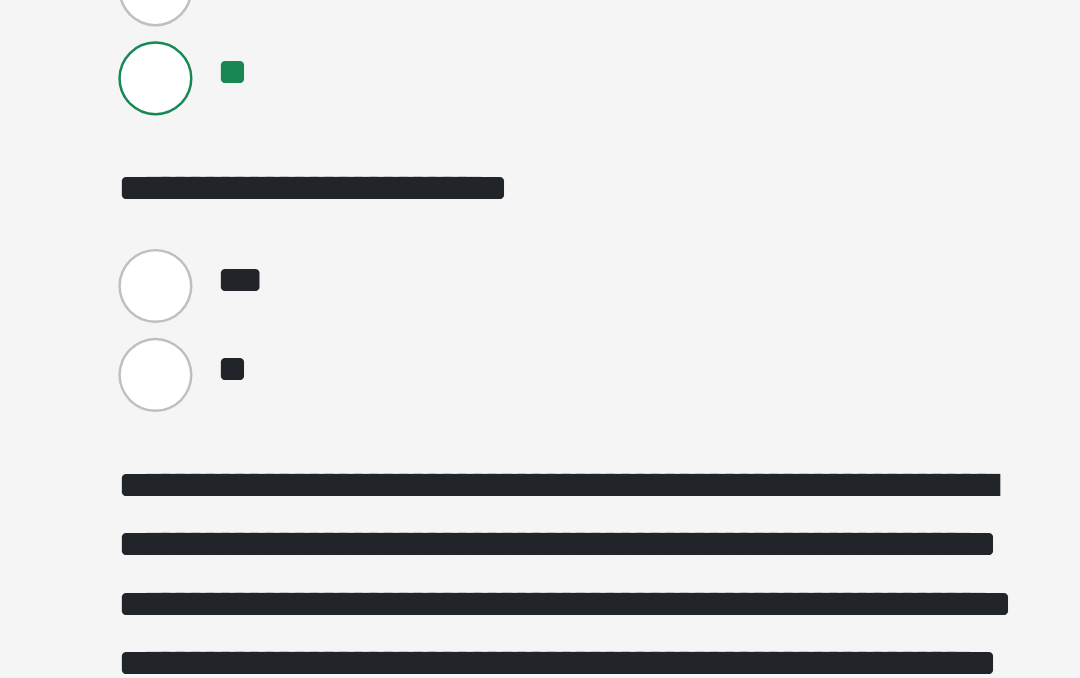 click on "**" at bounding box center [370, 524] 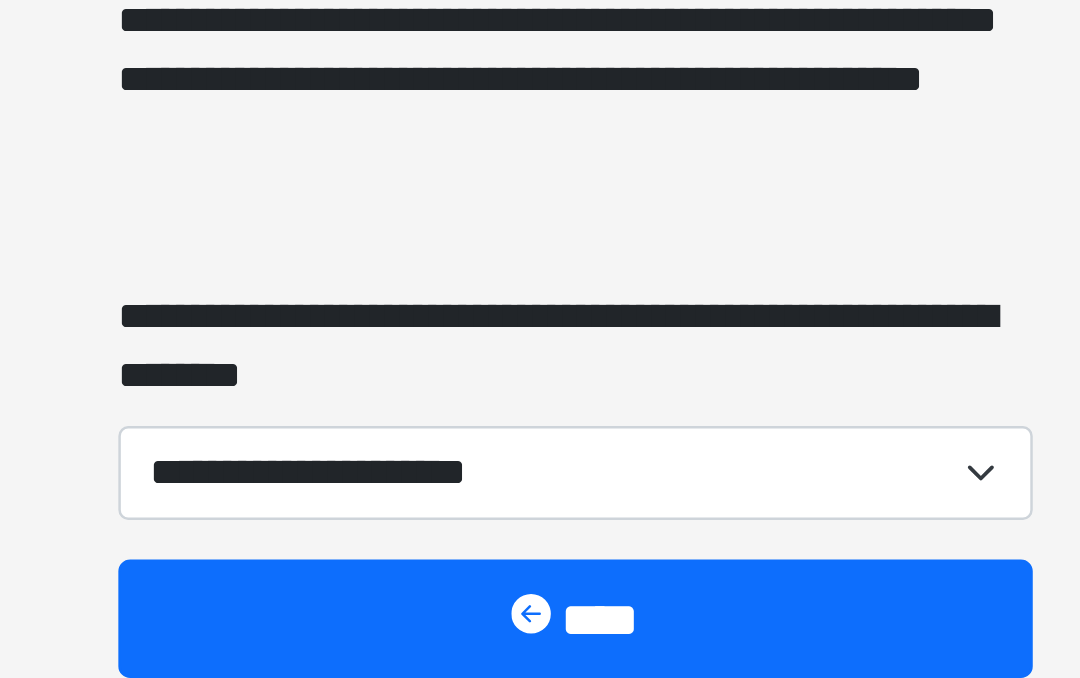 scroll, scrollTop: 928, scrollLeft: 0, axis: vertical 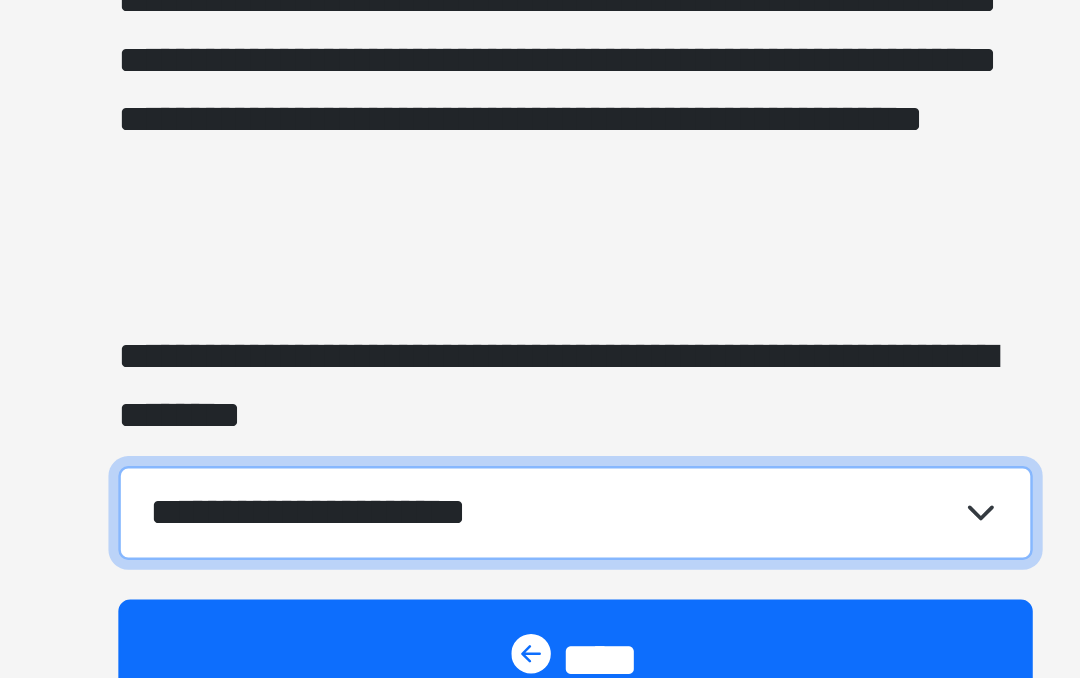 click on "**********" at bounding box center (540, 559) 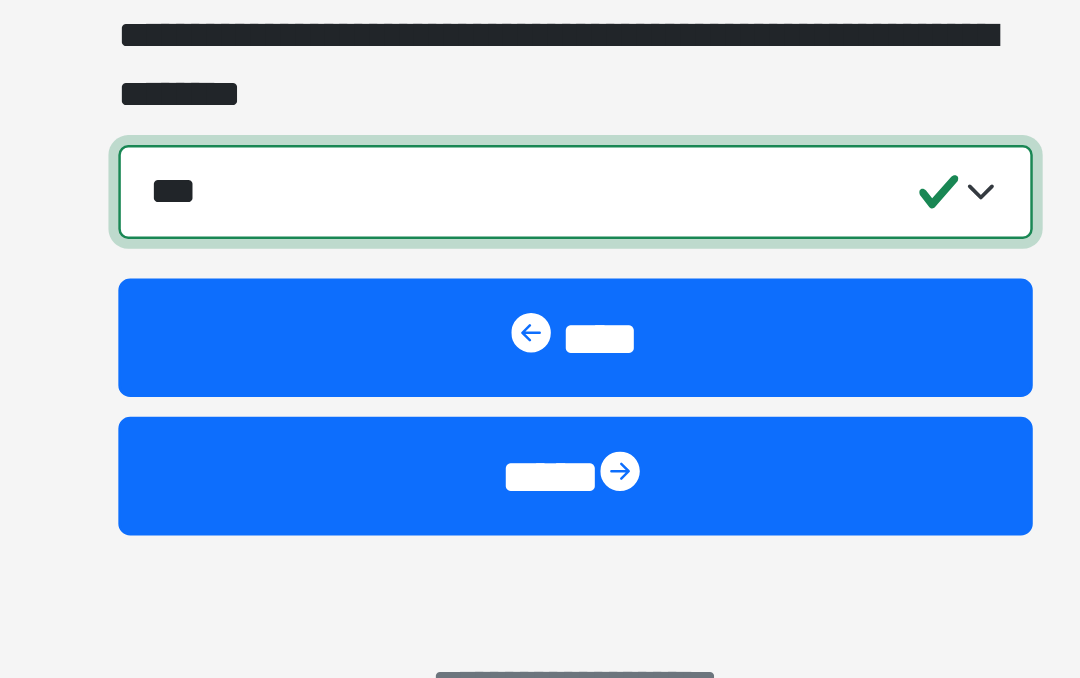scroll, scrollTop: 1038, scrollLeft: 0, axis: vertical 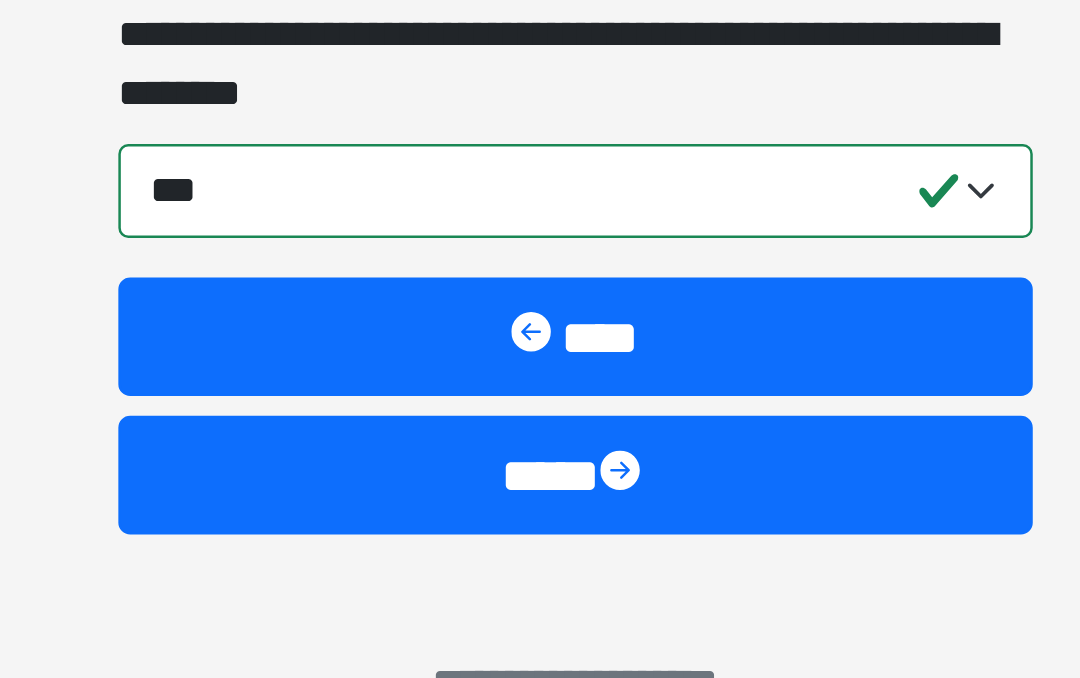 click at bounding box center [560, 564] 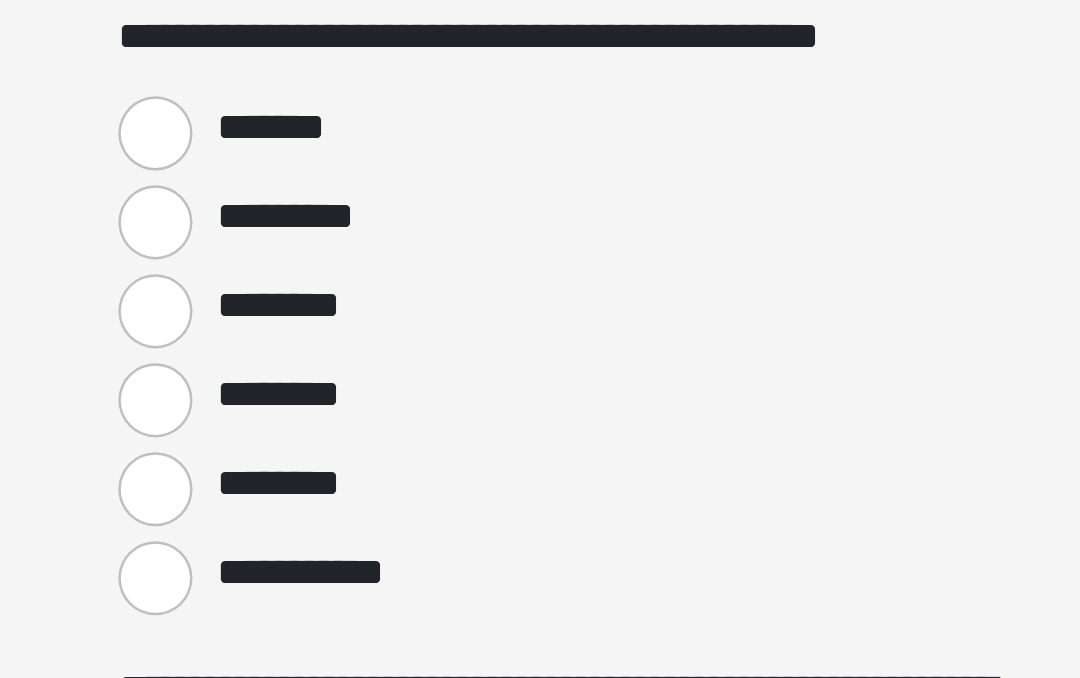 scroll, scrollTop: 0, scrollLeft: 0, axis: both 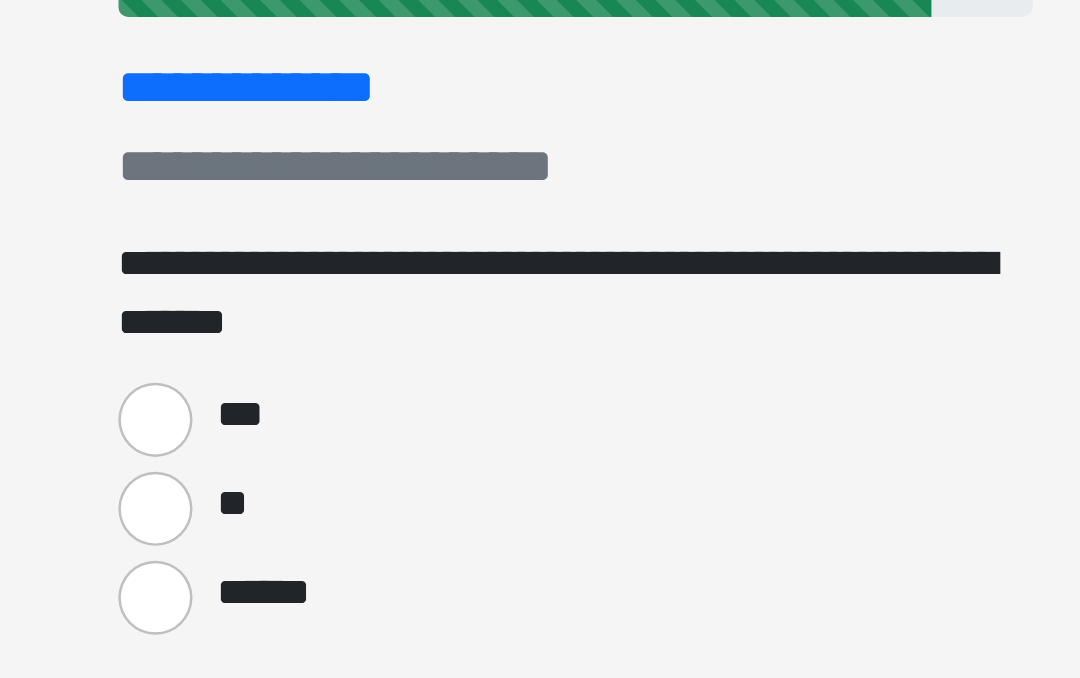 click on "**" at bounding box center (370, 479) 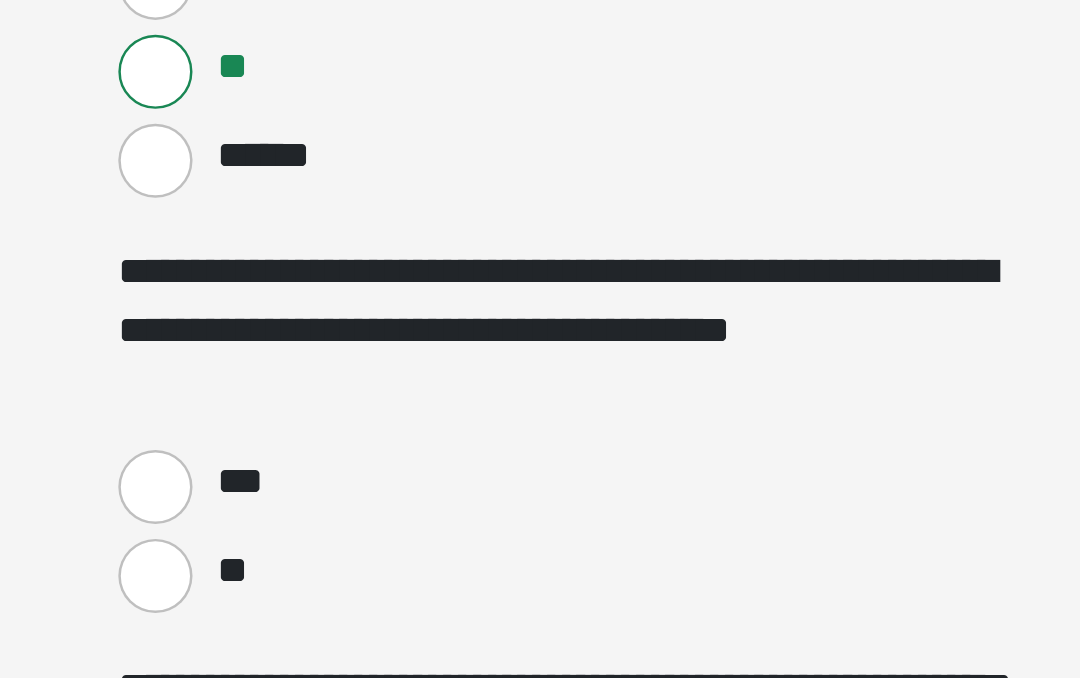 scroll, scrollTop: 78, scrollLeft: 0, axis: vertical 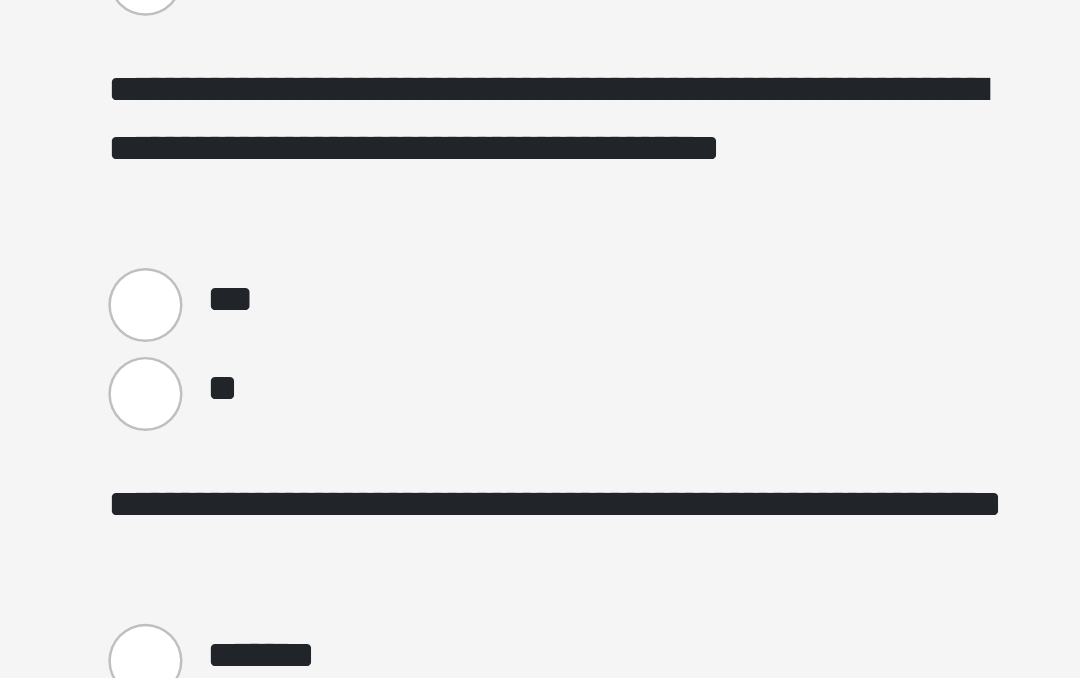 click on "**" at bounding box center (370, 532) 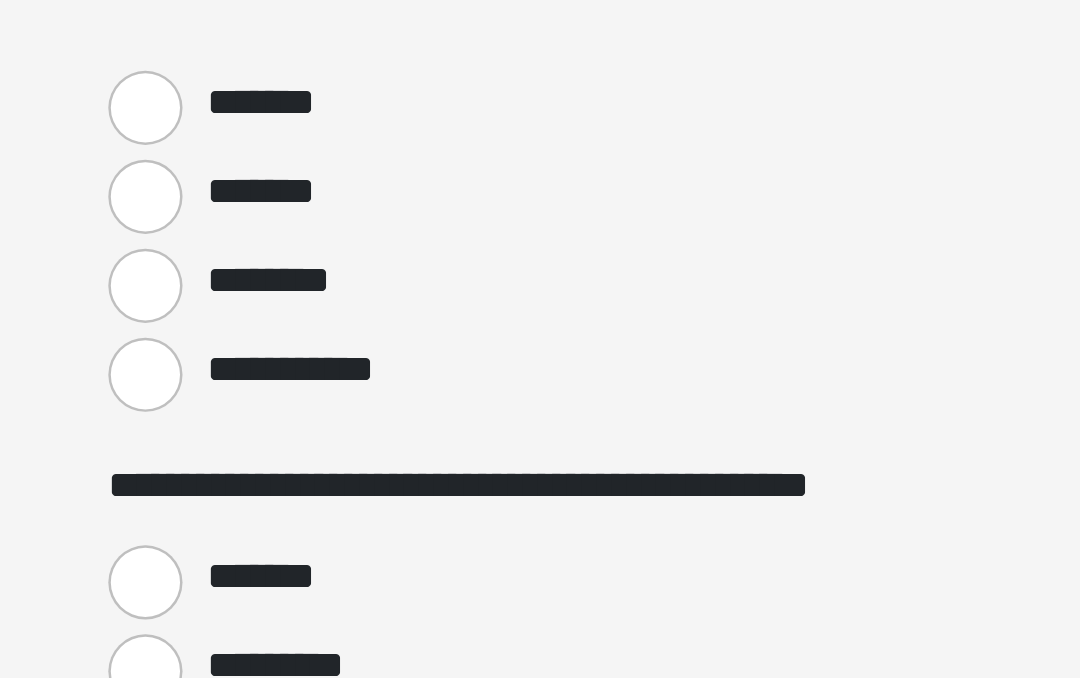 scroll, scrollTop: 376, scrollLeft: 0, axis: vertical 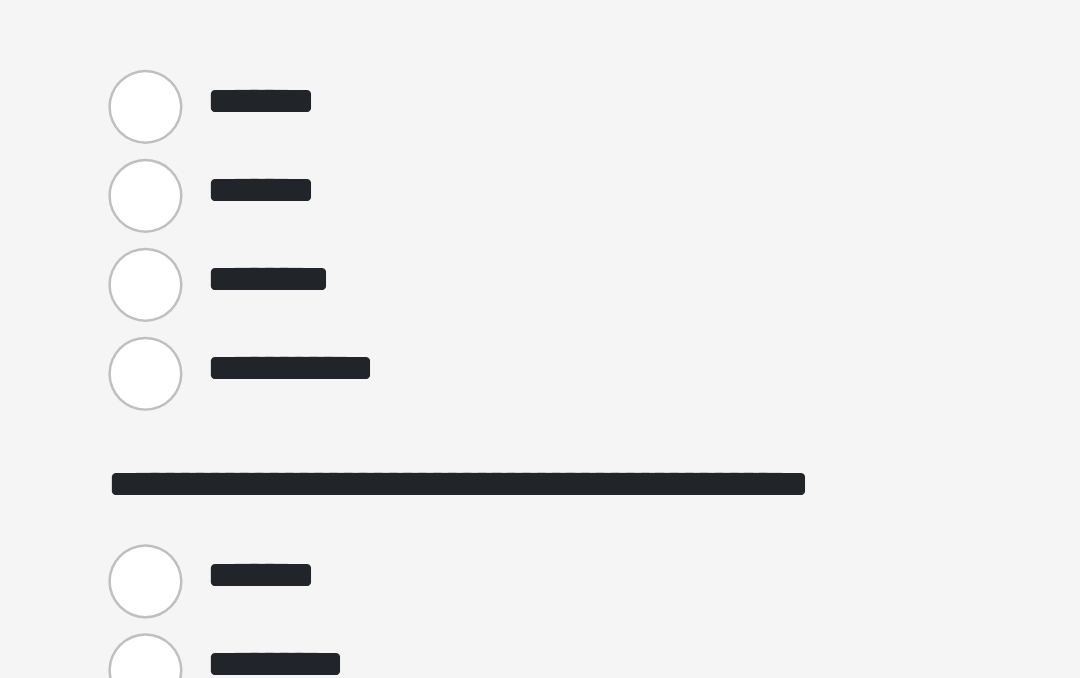 click on "**********" at bounding box center [370, 523] 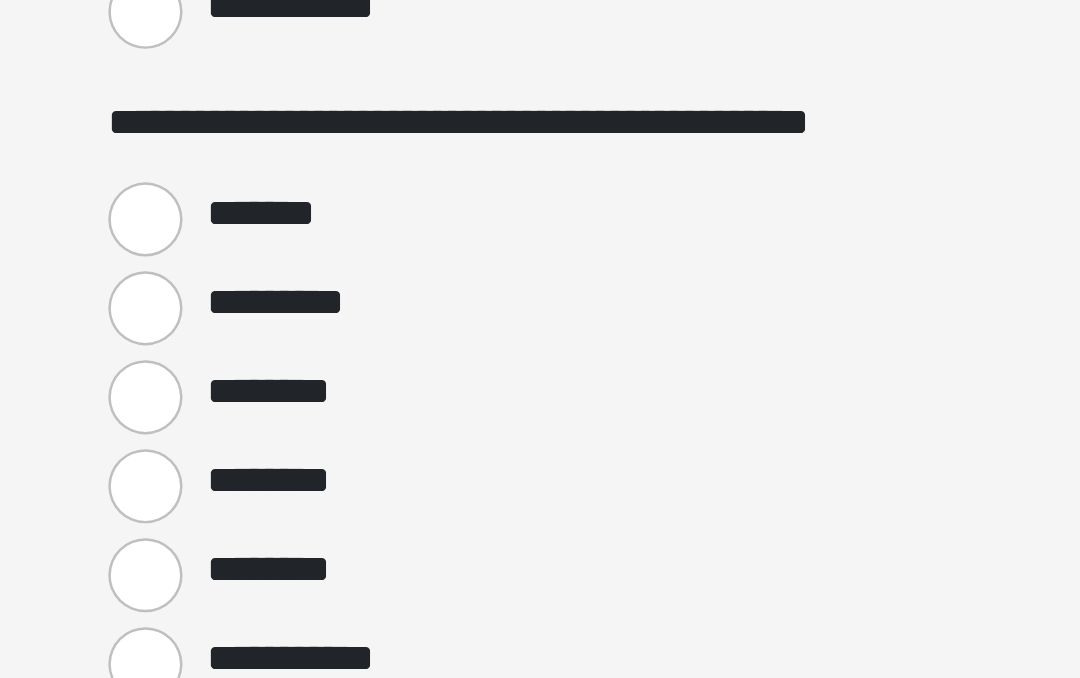 scroll, scrollTop: 523, scrollLeft: 0, axis: vertical 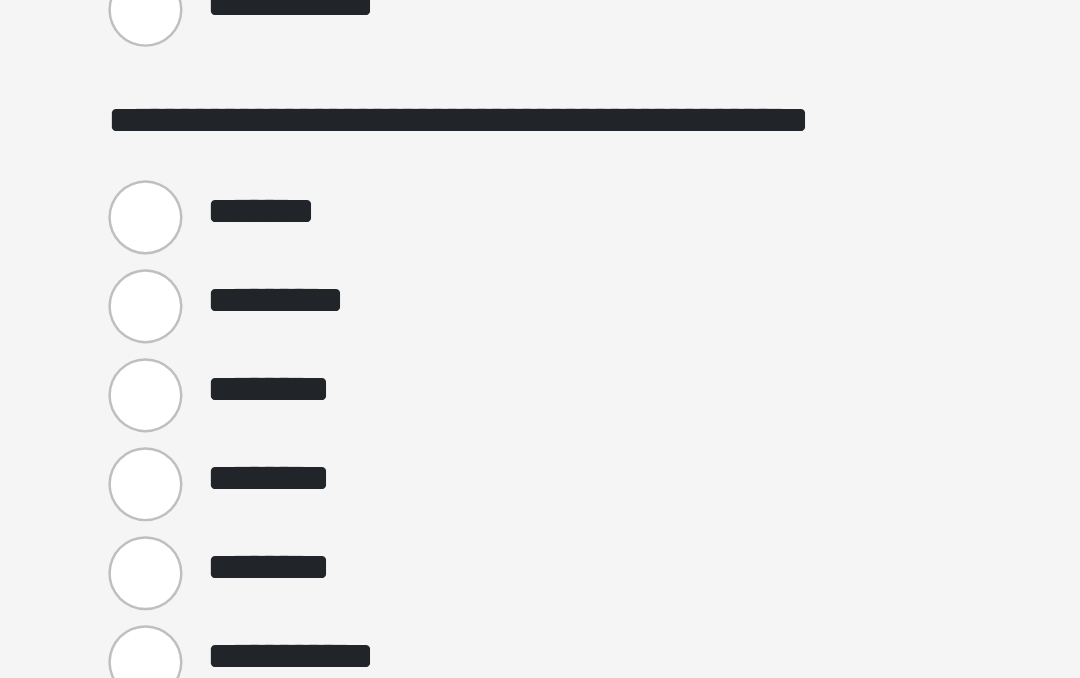 click on "********" at bounding box center [370, 604] 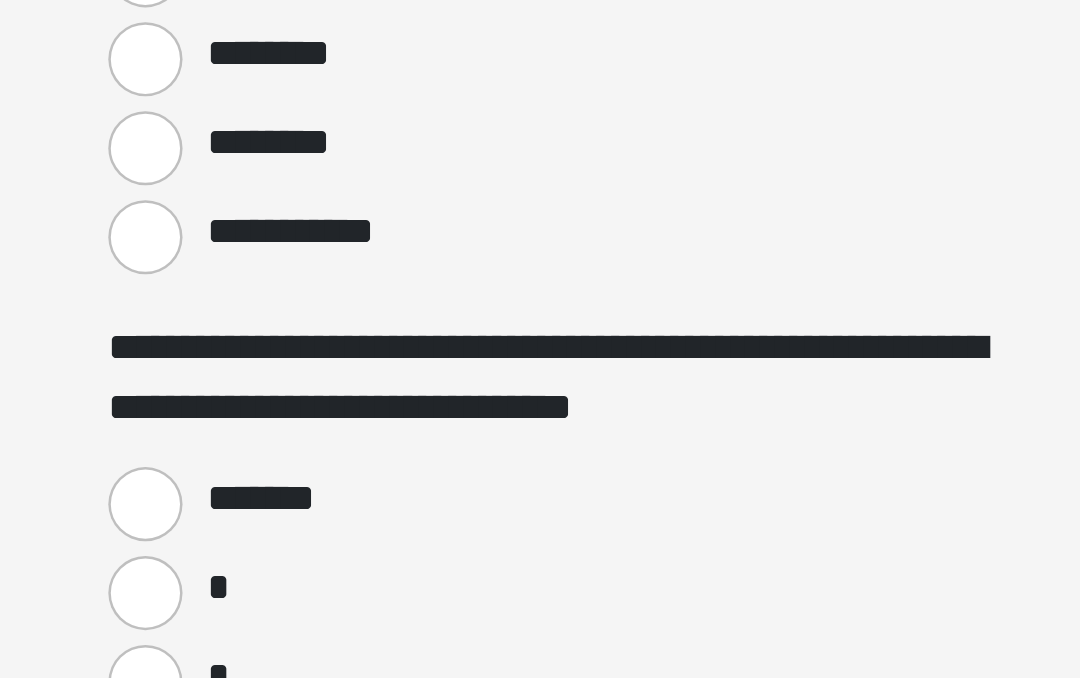 scroll, scrollTop: 702, scrollLeft: 0, axis: vertical 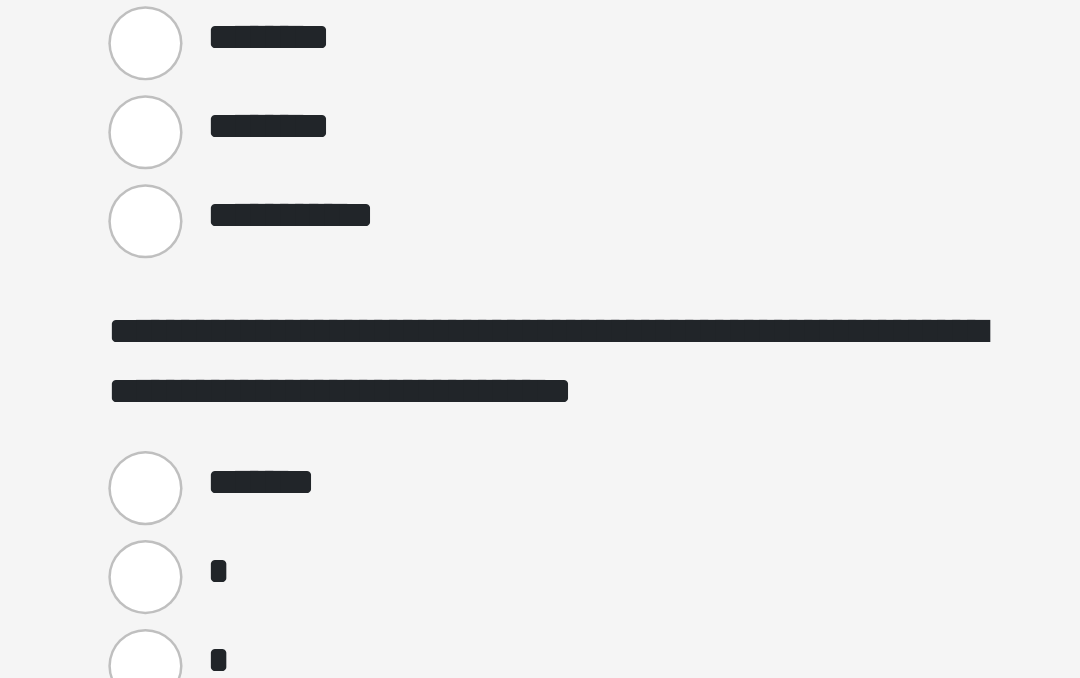 click on "*" at bounding box center [370, 605] 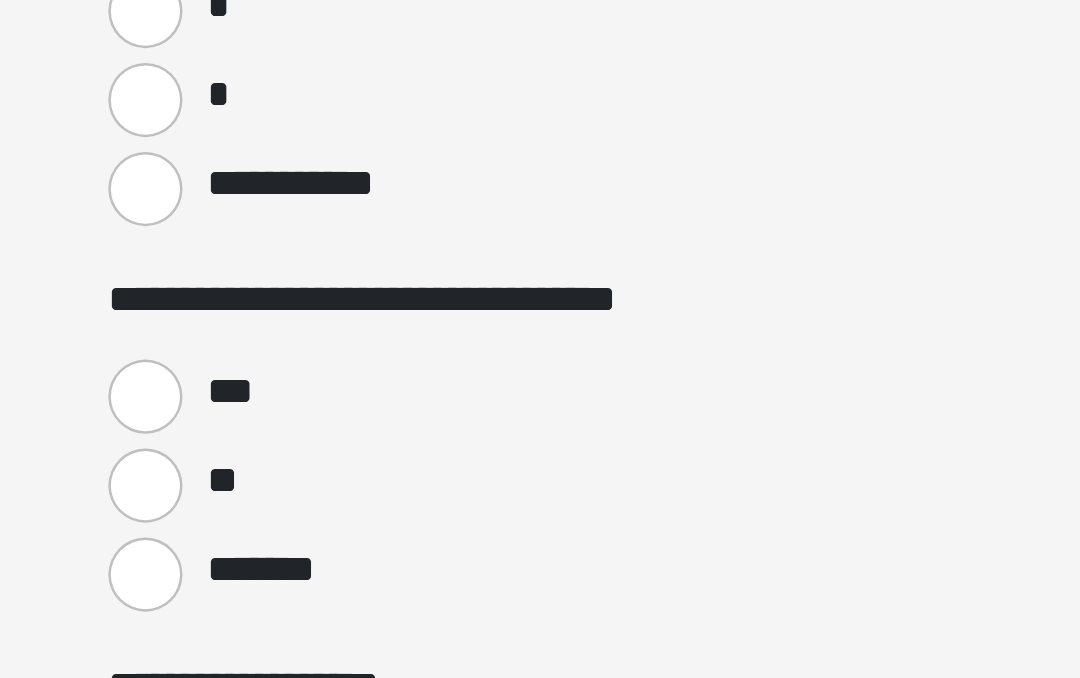 scroll, scrollTop: 931, scrollLeft: 0, axis: vertical 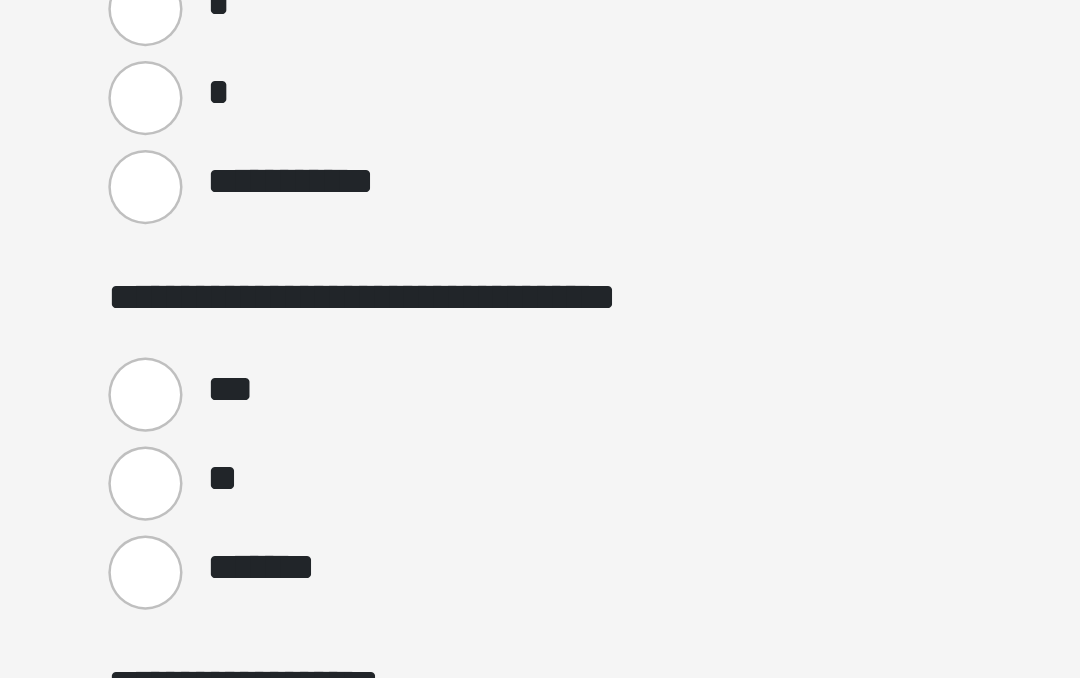 click on "**" at bounding box center (370, 568) 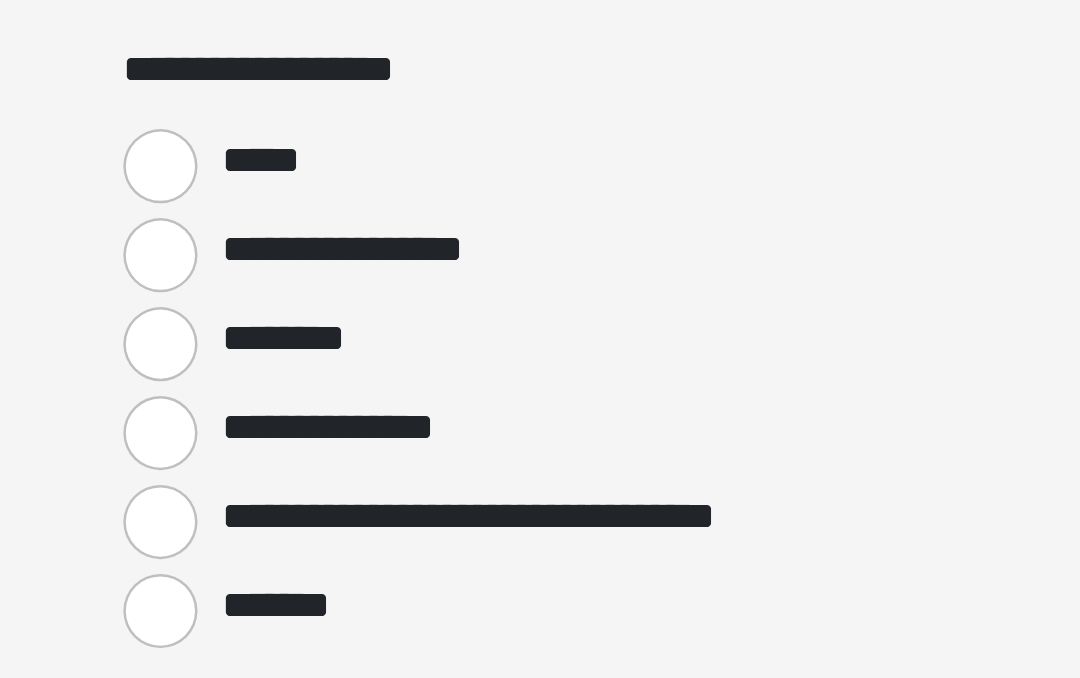 scroll, scrollTop: 1182, scrollLeft: 0, axis: vertical 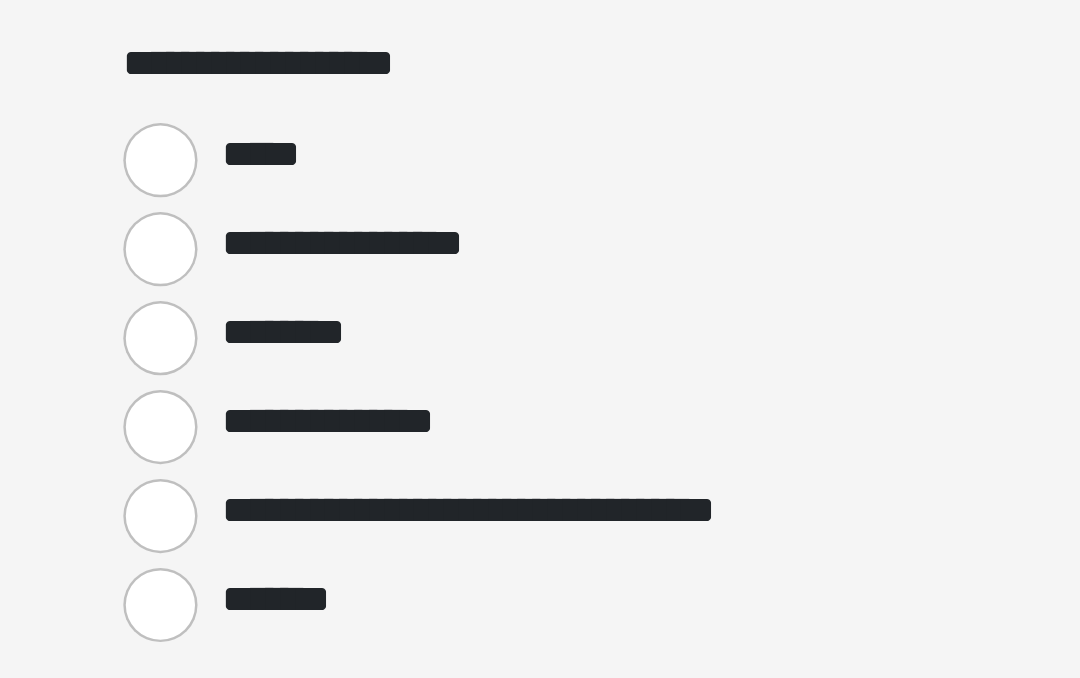 click on "*****" at bounding box center (370, 437) 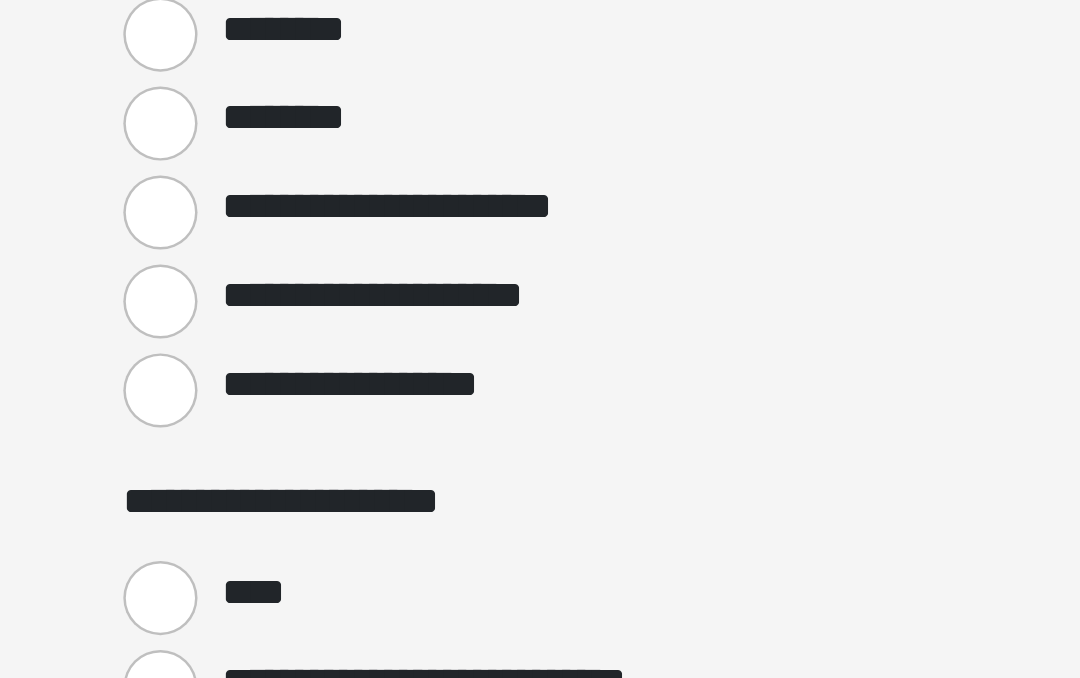 scroll, scrollTop: 1575, scrollLeft: 0, axis: vertical 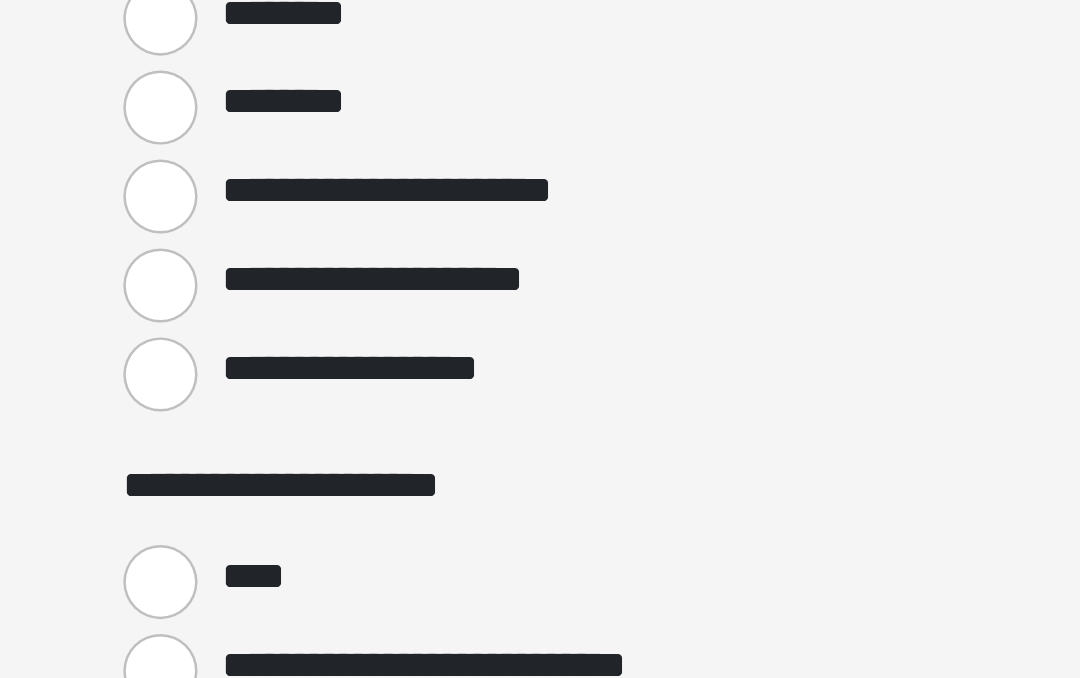 click on "**********" at bounding box center (370, 524) 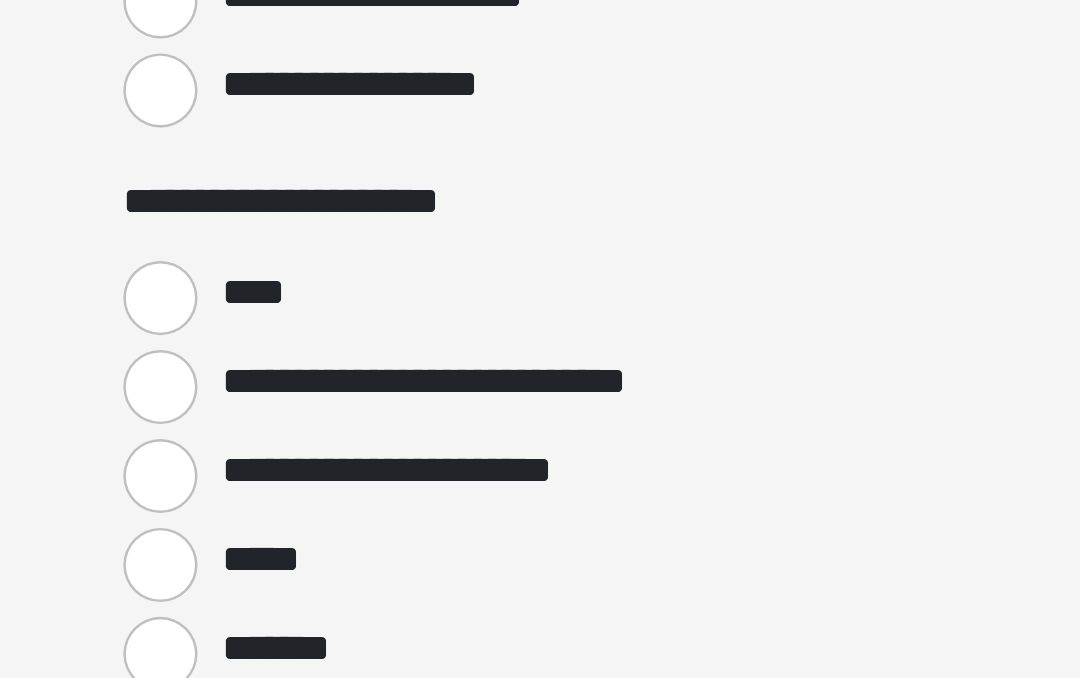 scroll, scrollTop: 1690, scrollLeft: 0, axis: vertical 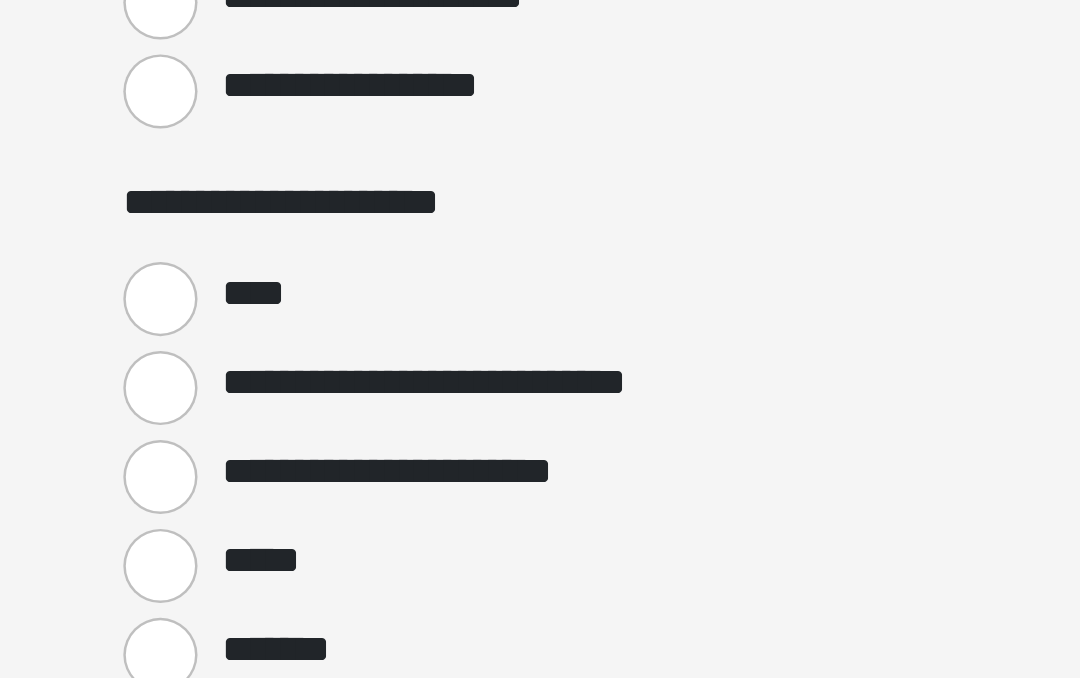 click on "*****" at bounding box center [370, 601] 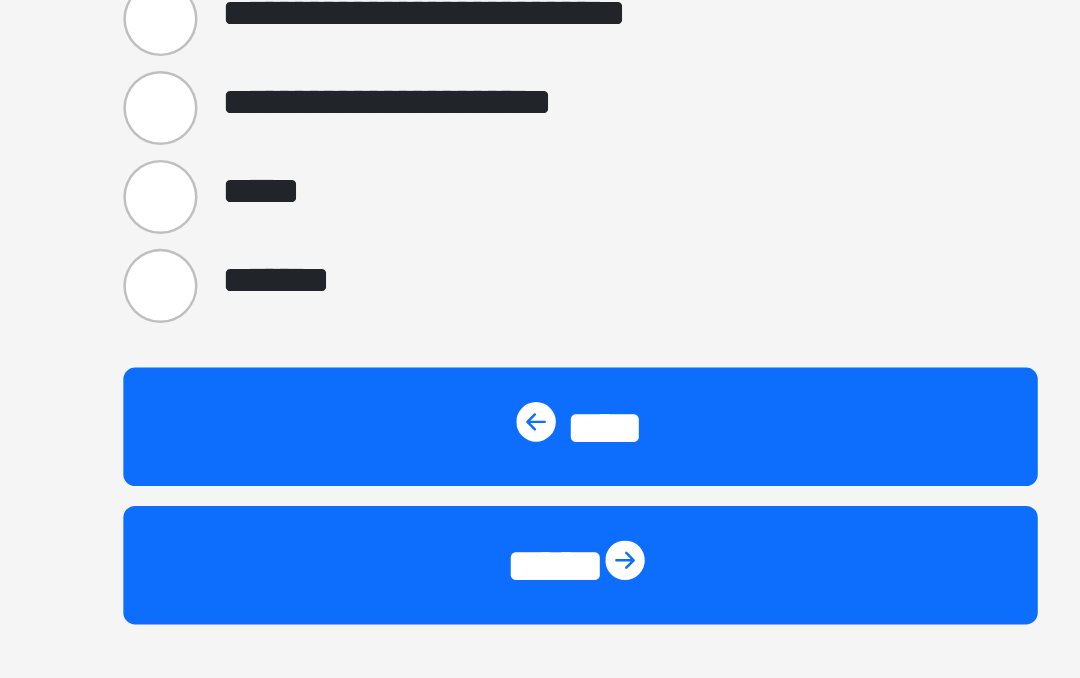 scroll, scrollTop: 1840, scrollLeft: 0, axis: vertical 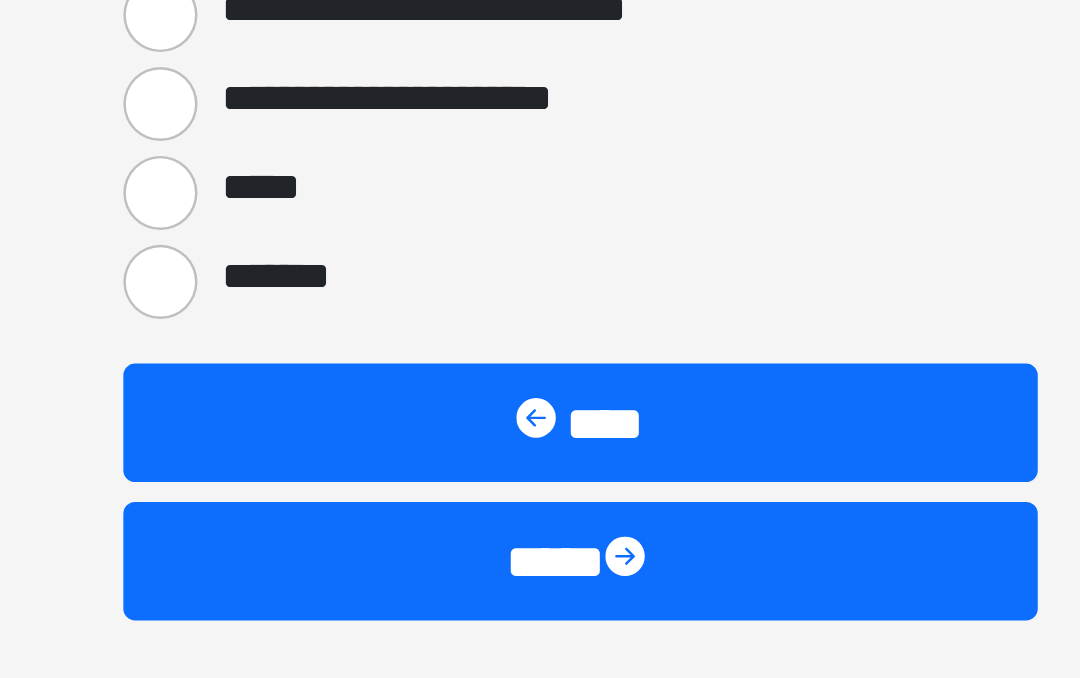 click at bounding box center (560, 599) 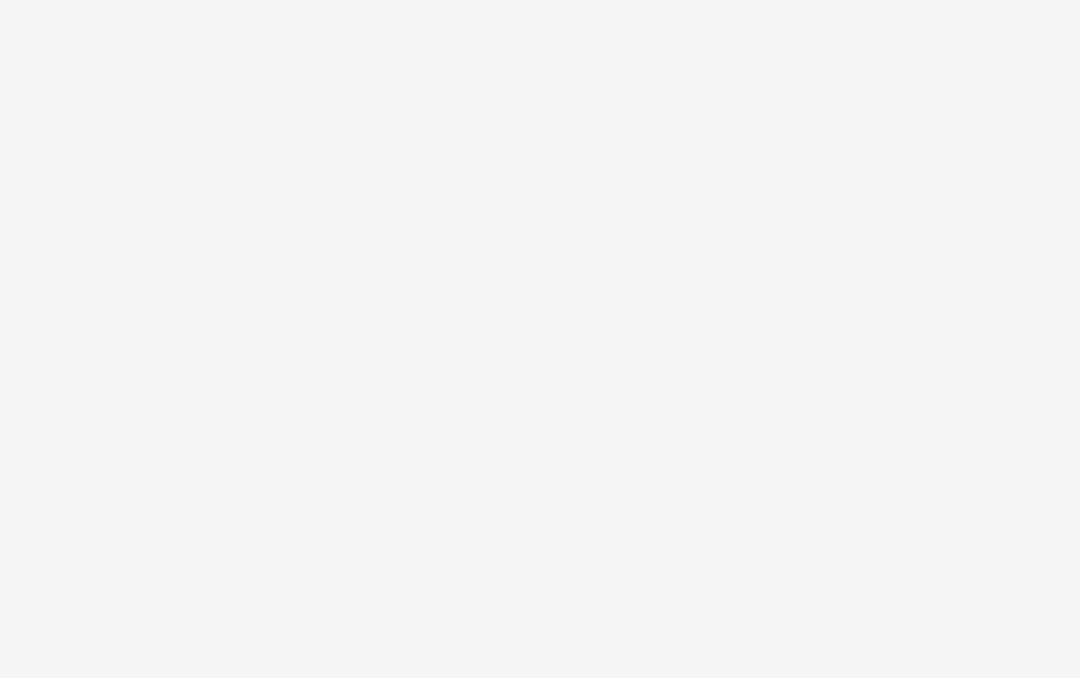 scroll, scrollTop: 87, scrollLeft: 0, axis: vertical 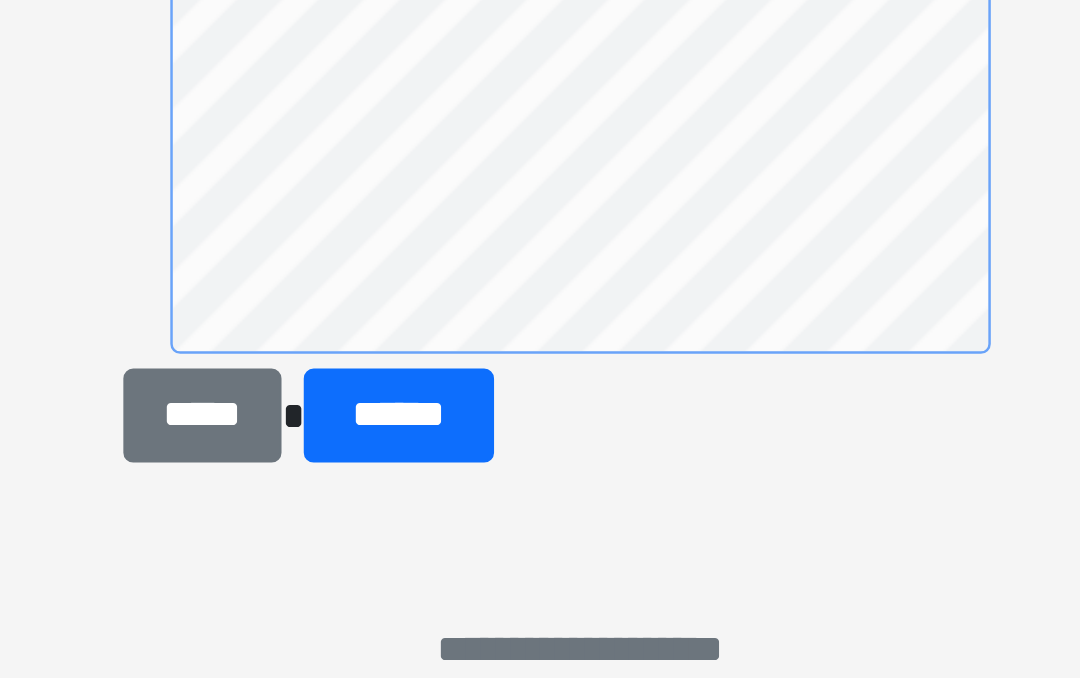 click on "*****" at bounding box center [387, 540] 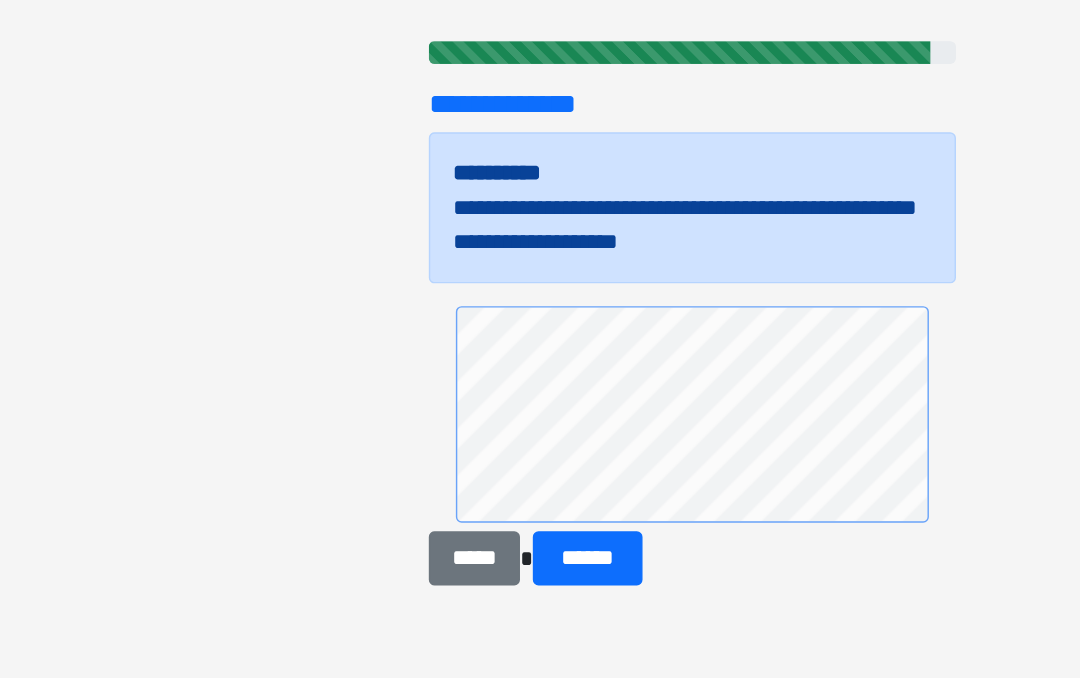 click on "******" at bounding box center (466, 540) 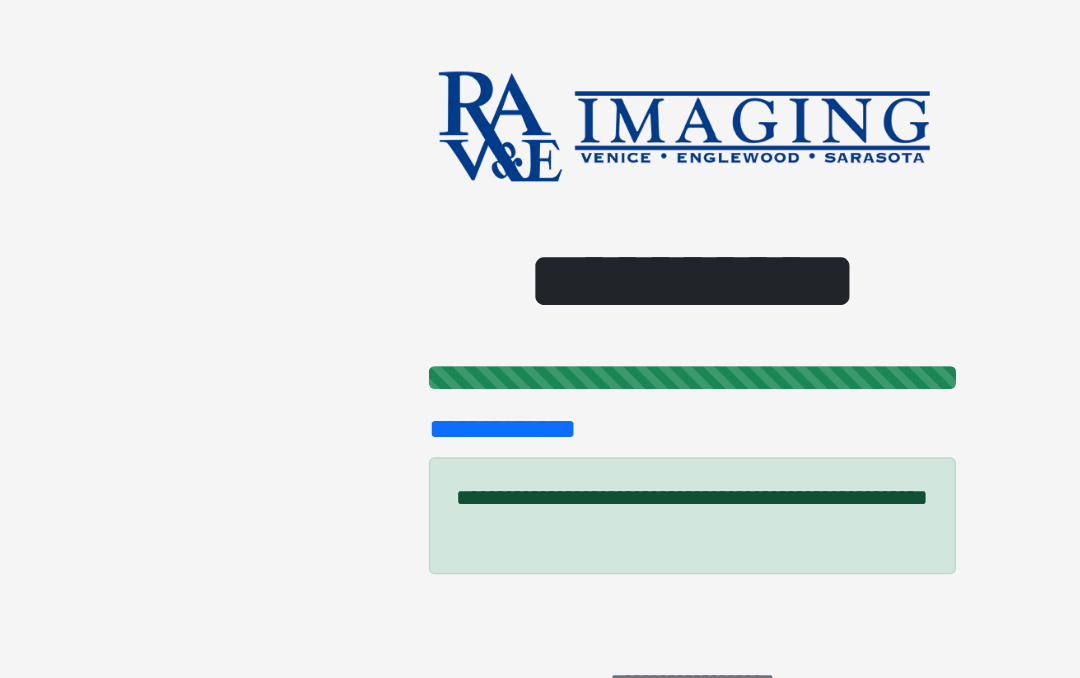 scroll, scrollTop: 0, scrollLeft: 0, axis: both 